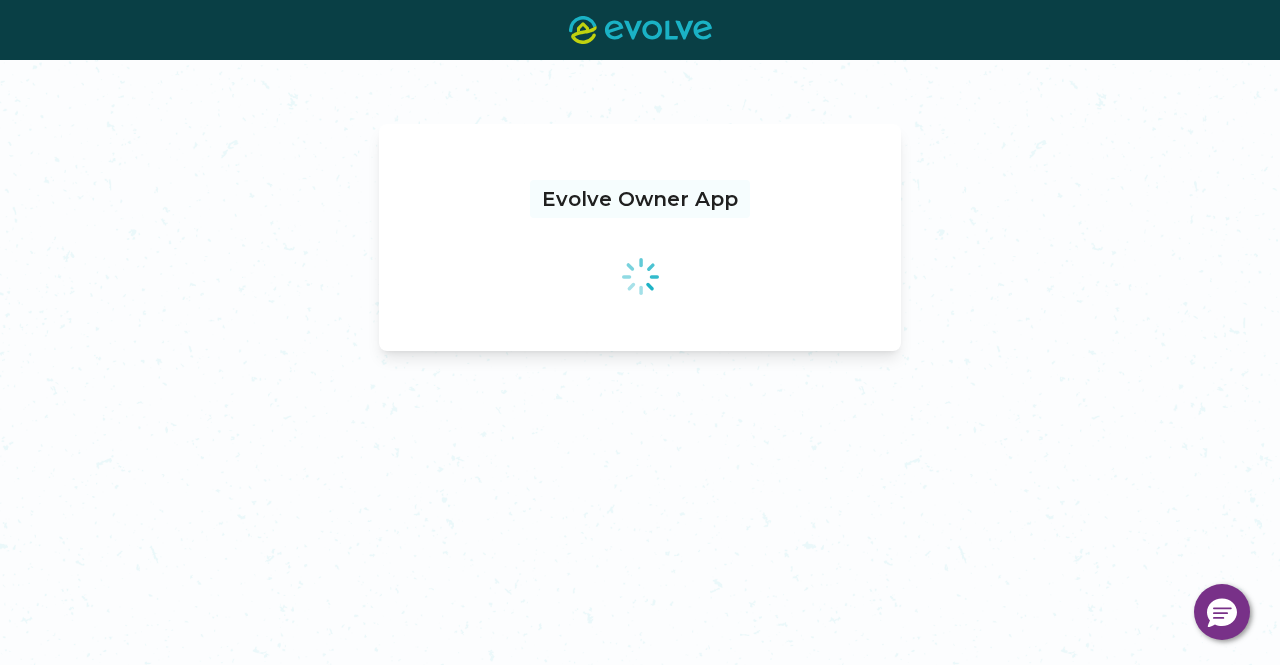 scroll, scrollTop: 0, scrollLeft: 0, axis: both 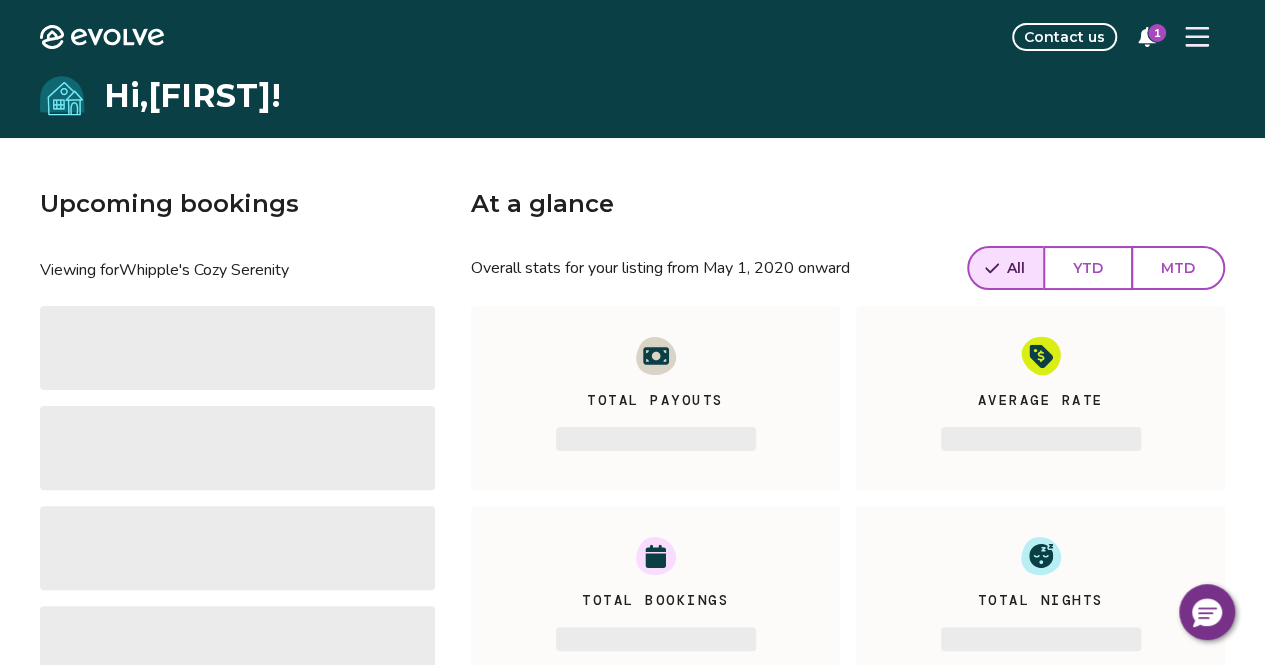 click on "Upcoming bookings Viewing for Whipple's Cozy Serenity ‌ ‌ ‌ ‌ View calendar At a glance Overall stats for your listing from [MONTH], 2020 onward All YTD MTD Total Payouts ‌ Average Rate ‌ Total Bookings ‌ Total Nights ‌ View performance" at bounding box center [632, 456] 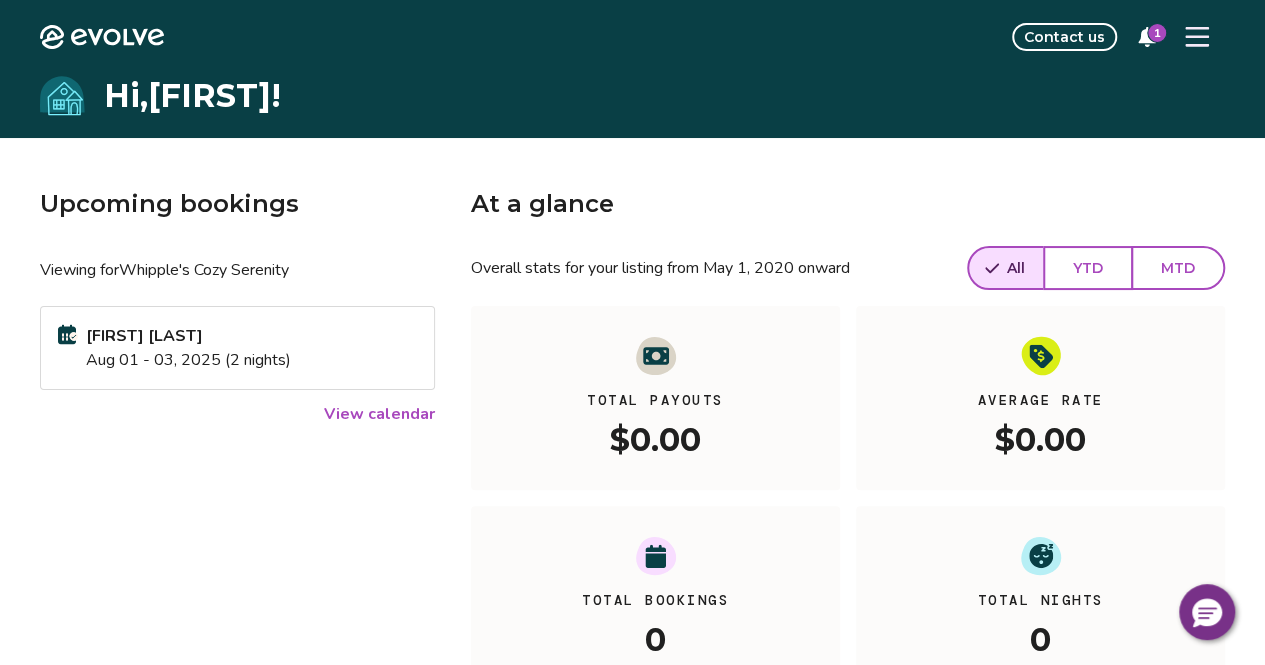 click on "[FIRST] [LAST]" at bounding box center [188, 336] 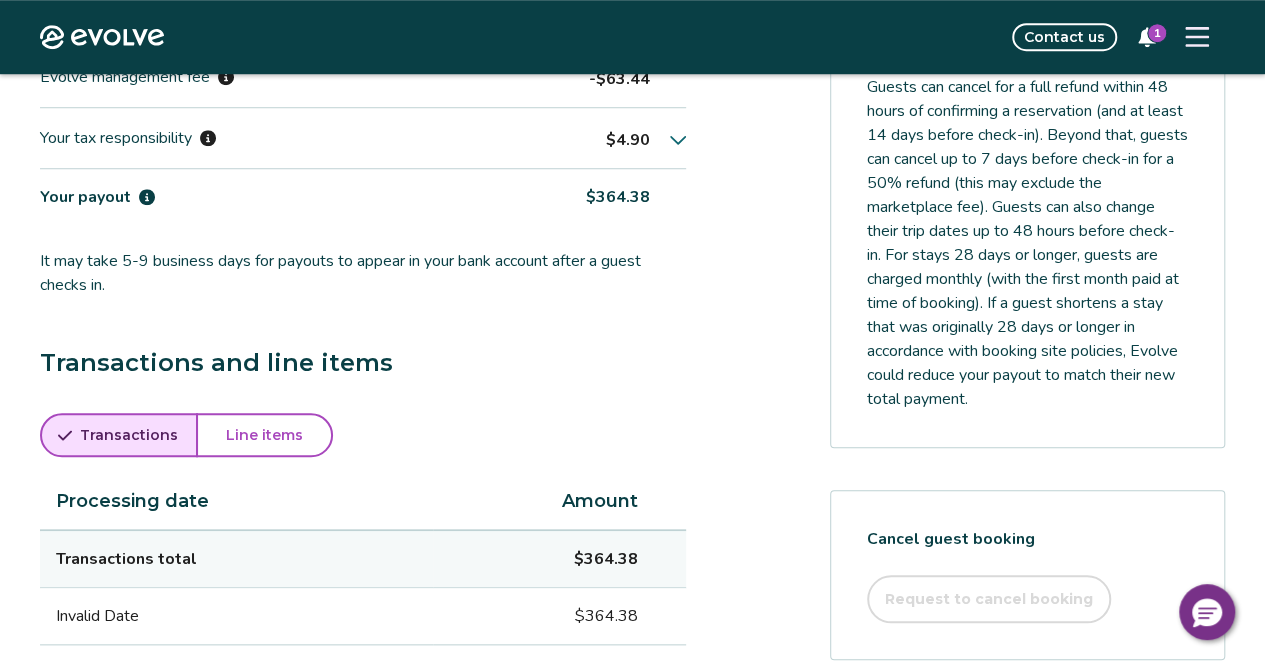 scroll, scrollTop: 900, scrollLeft: 0, axis: vertical 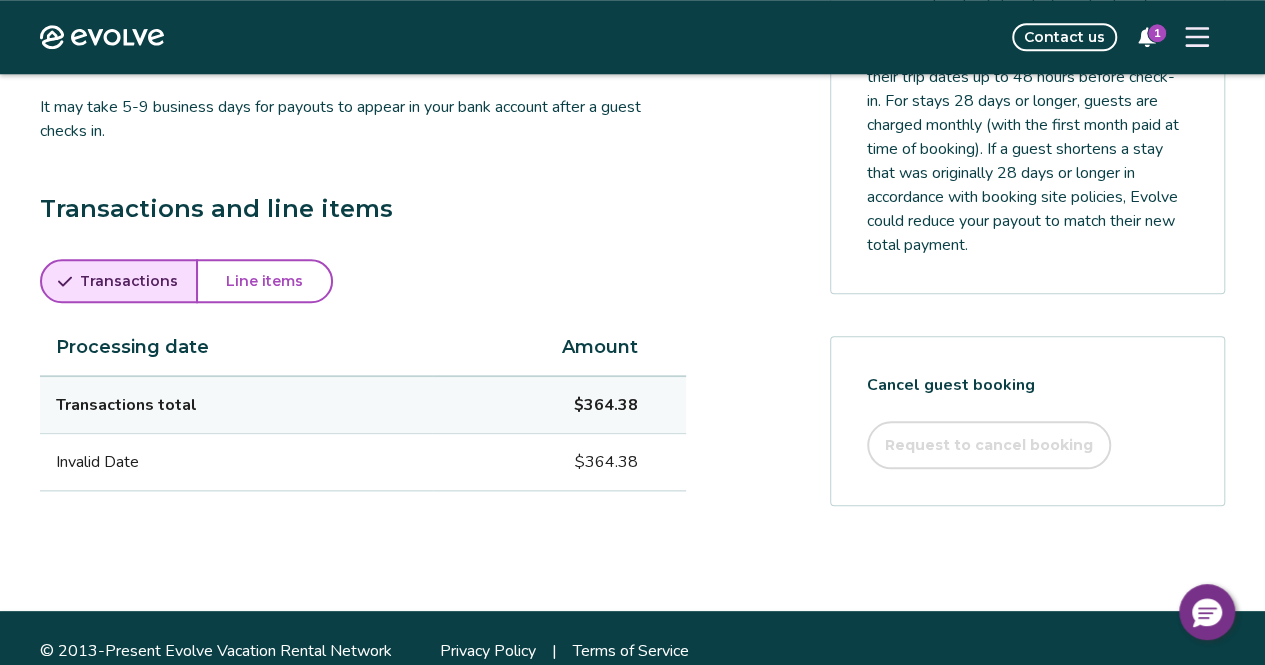 drag, startPoint x: 279, startPoint y: 306, endPoint x: 278, endPoint y: 292, distance: 14.035668 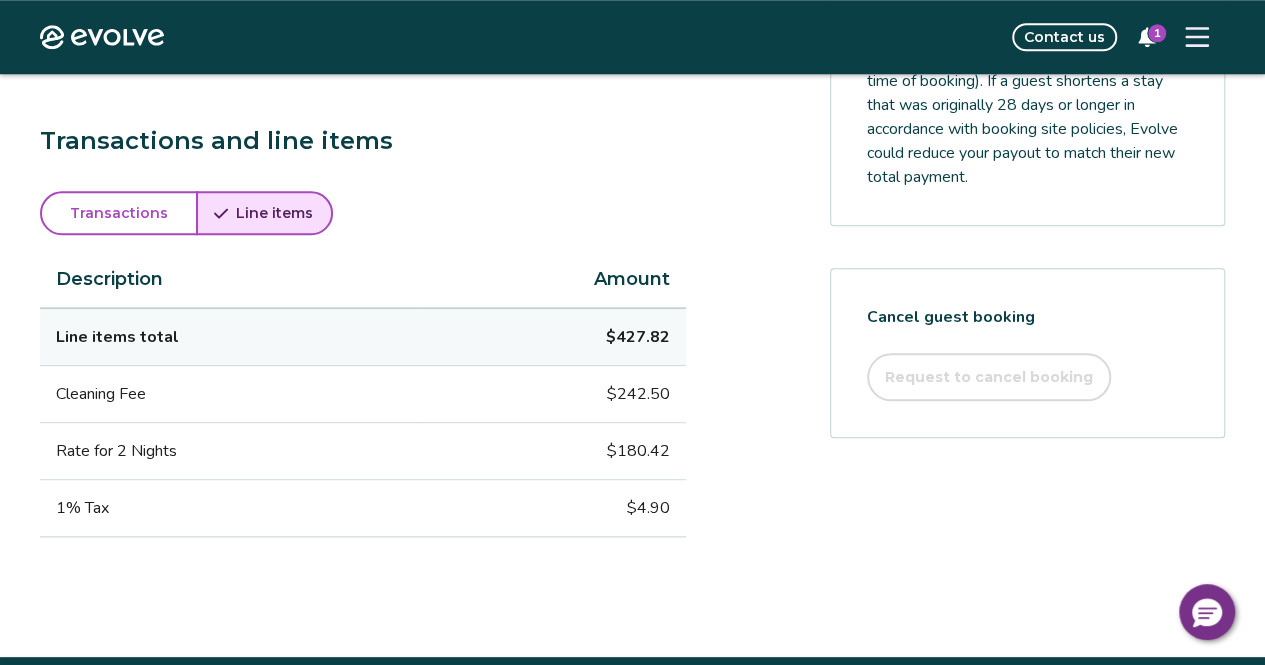 scroll, scrollTop: 1037, scrollLeft: 0, axis: vertical 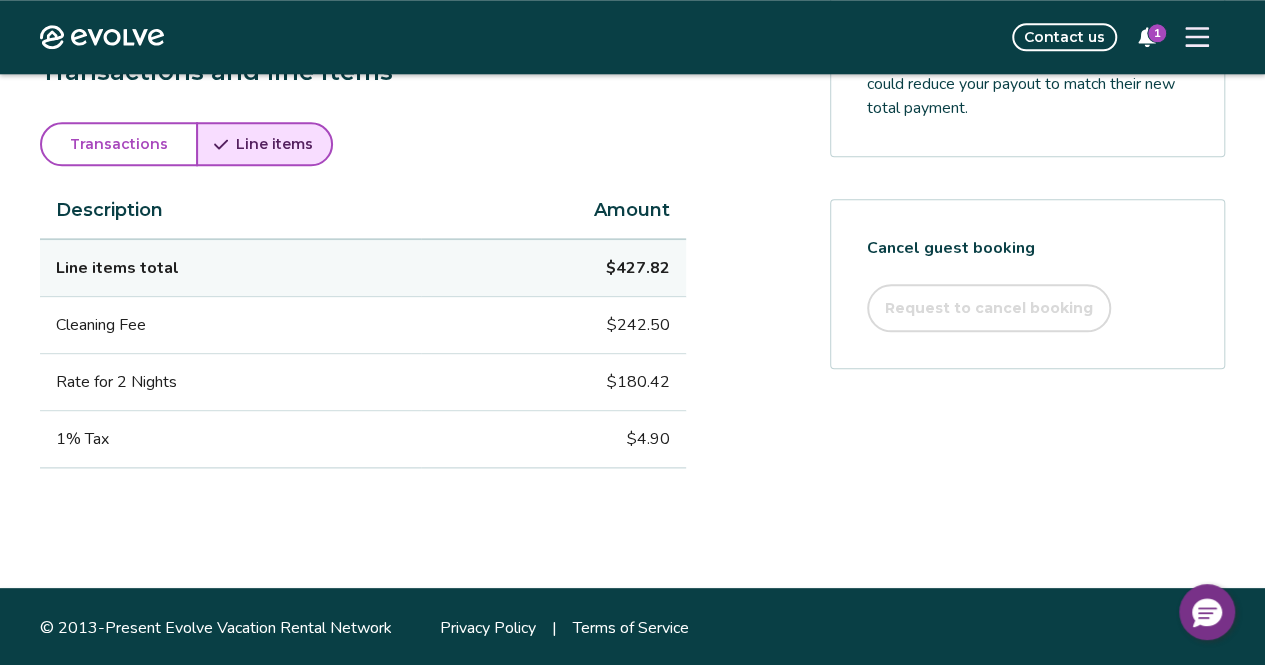 click on "Transactions" at bounding box center [119, 144] 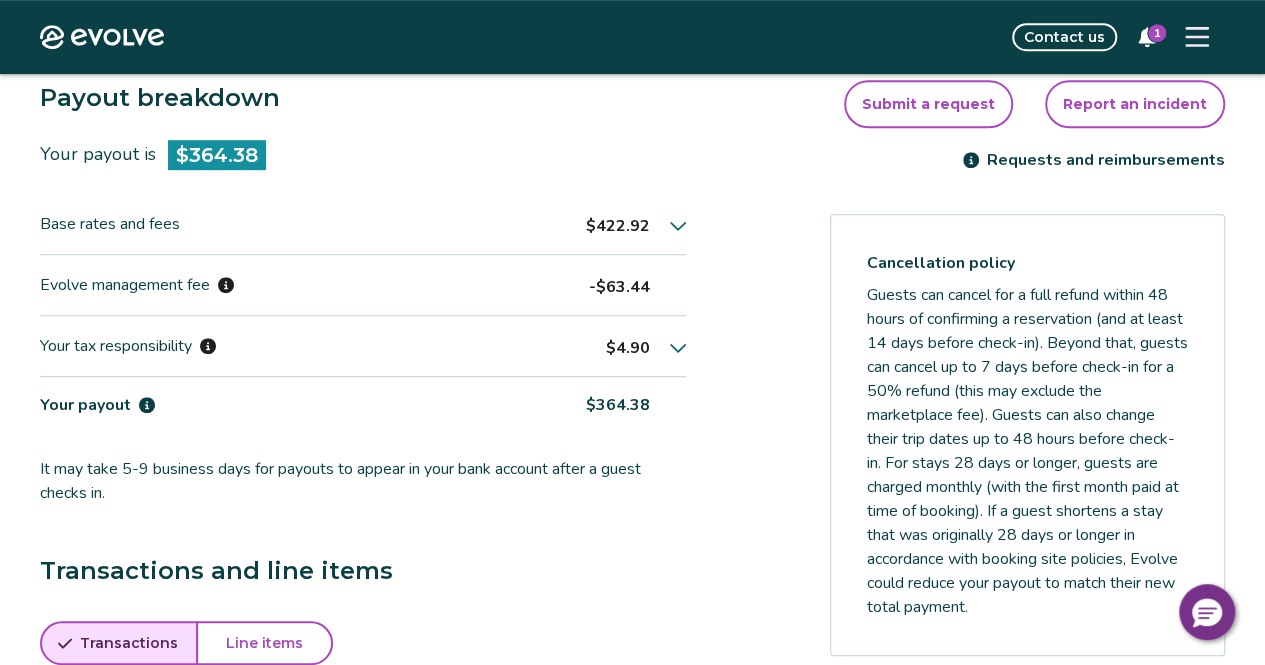 scroll, scrollTop: 424, scrollLeft: 0, axis: vertical 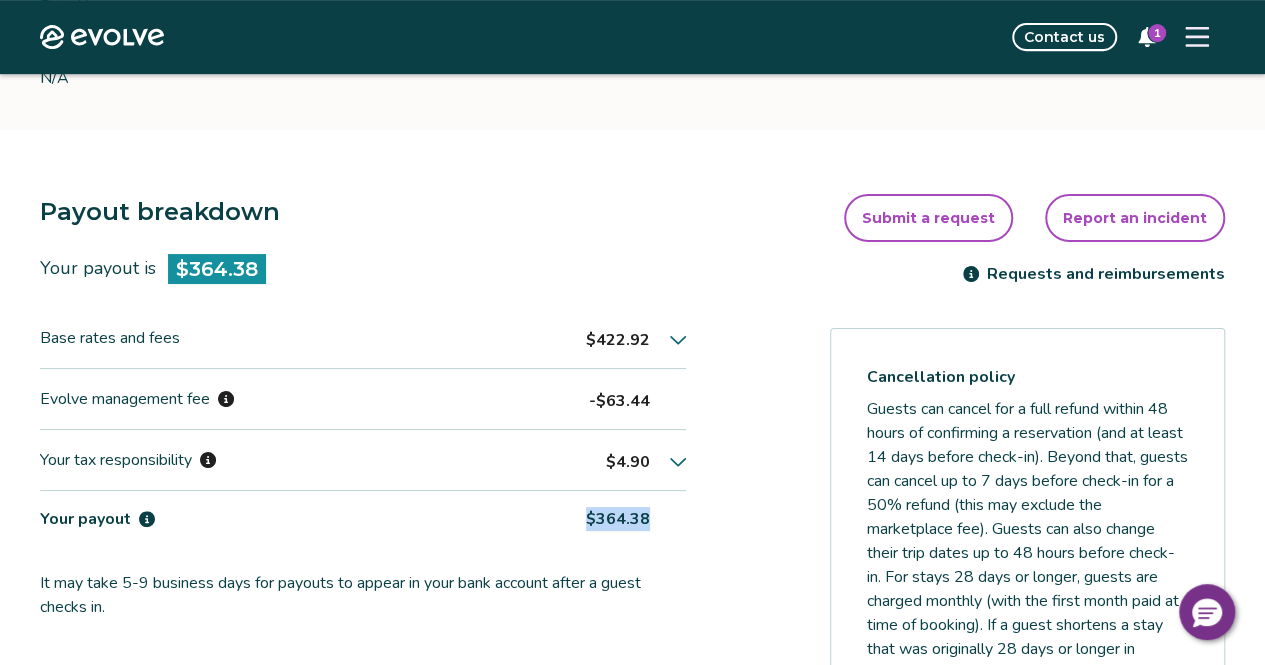 drag, startPoint x: 582, startPoint y: 522, endPoint x: 694, endPoint y: 523, distance: 112.00446 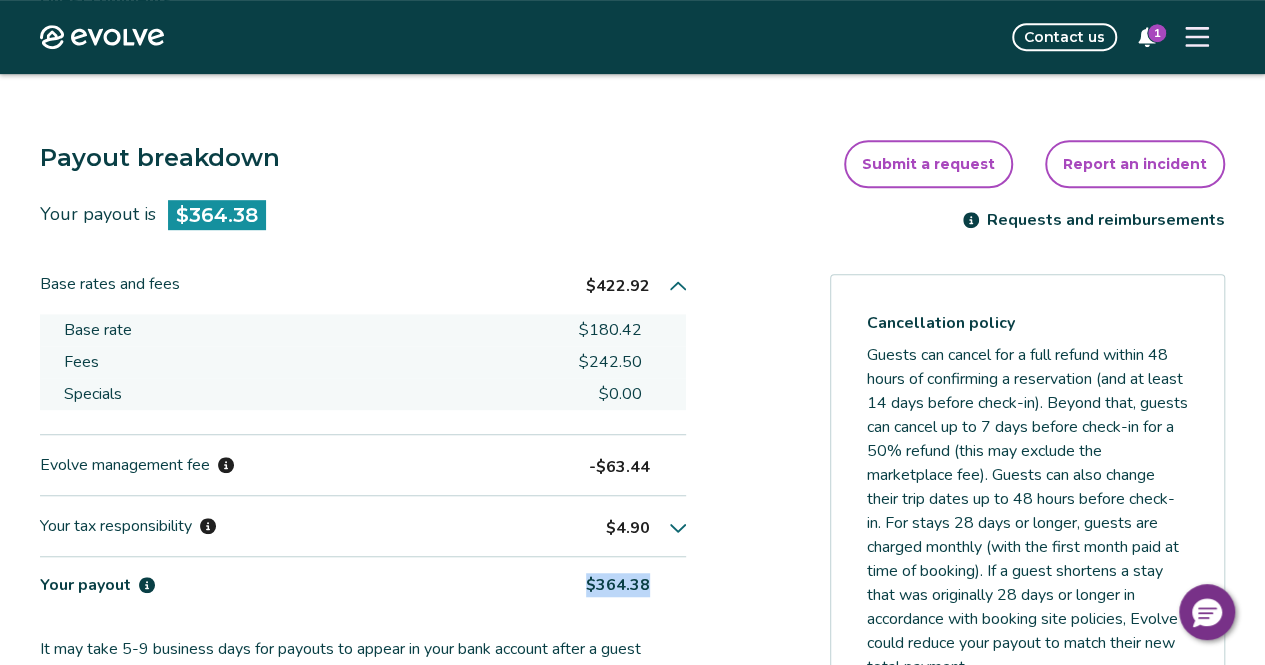 scroll, scrollTop: 524, scrollLeft: 0, axis: vertical 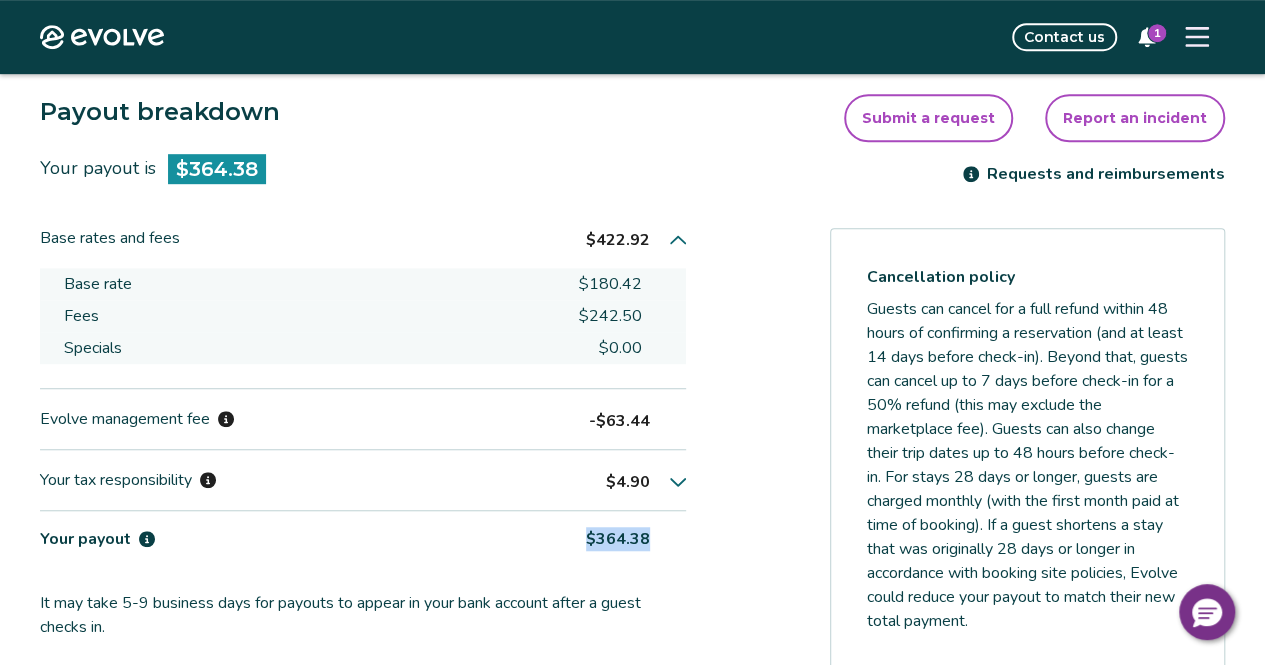 click on "$422.92" at bounding box center [618, 240] 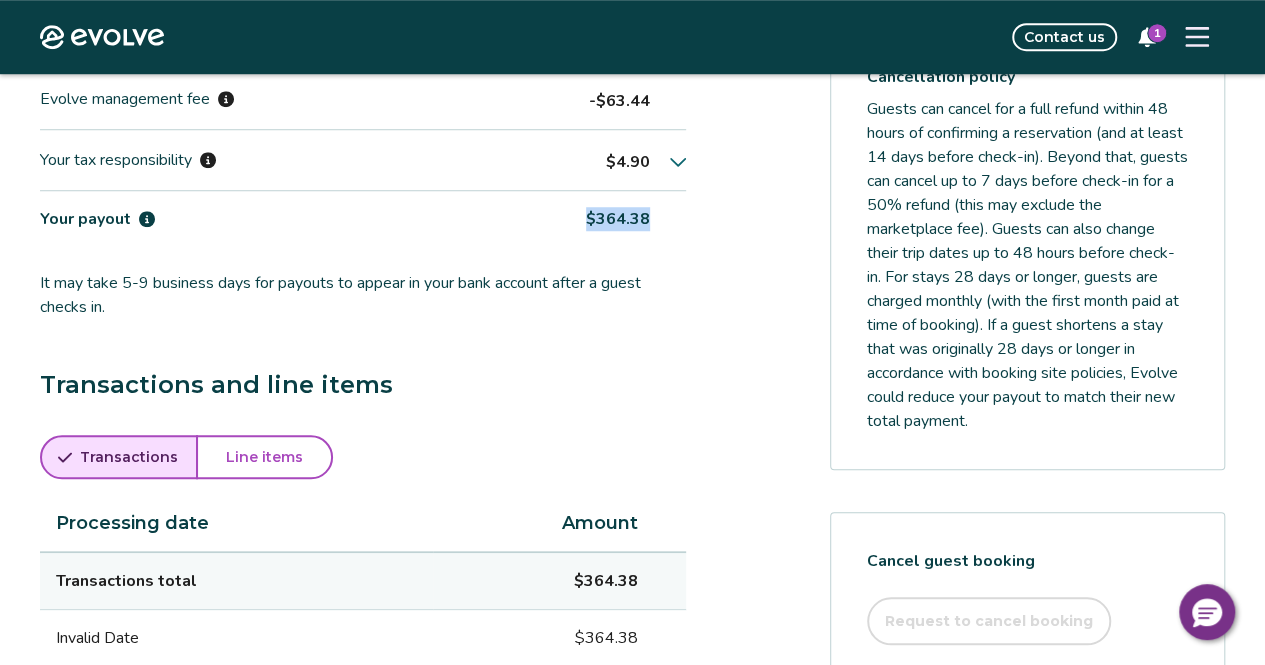 click on "Line items" at bounding box center (264, 457) 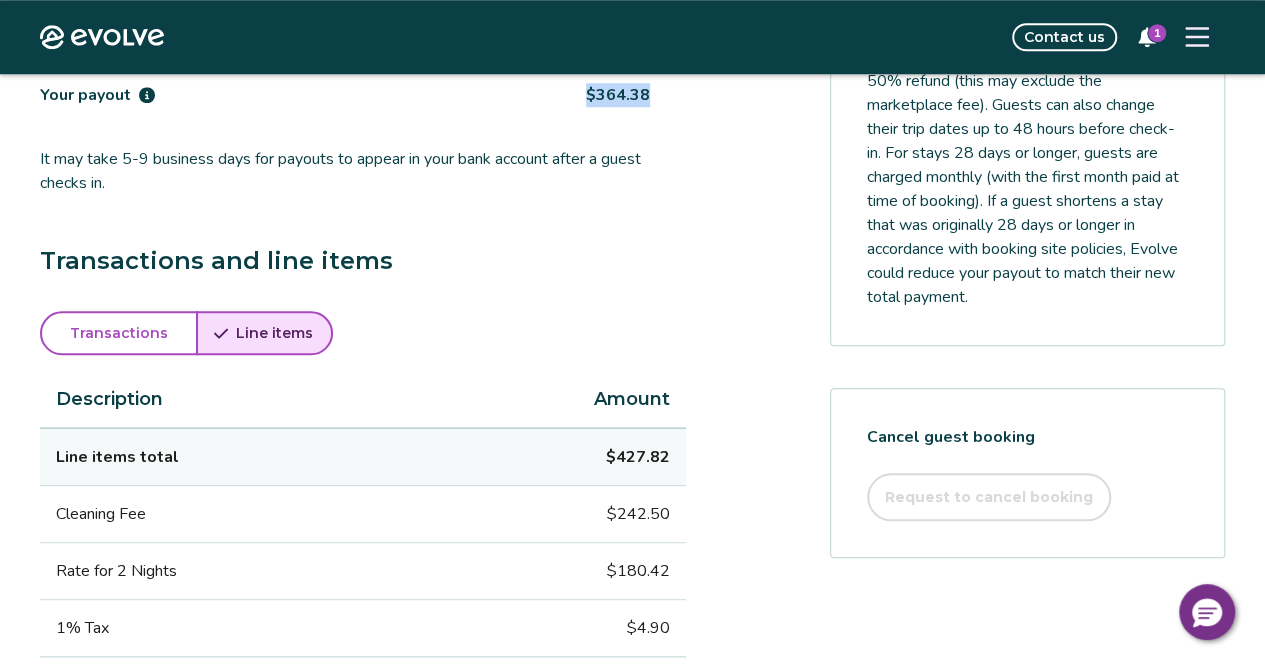 scroll, scrollTop: 924, scrollLeft: 0, axis: vertical 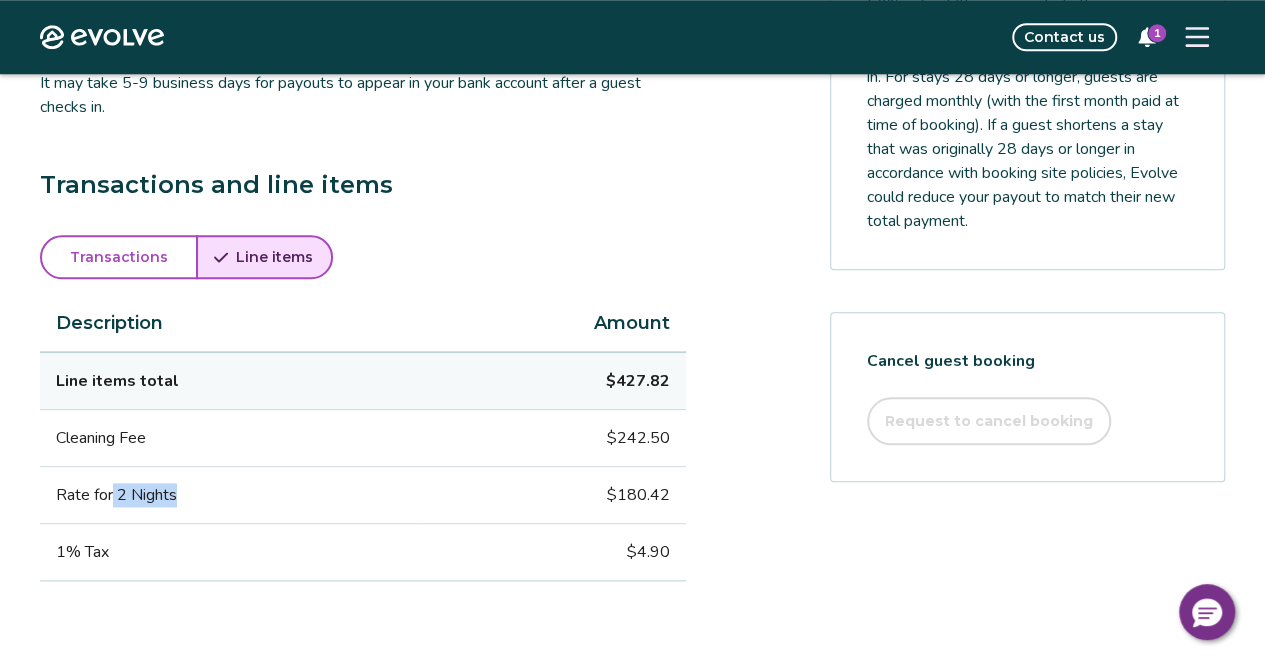 drag, startPoint x: 114, startPoint y: 497, endPoint x: 204, endPoint y: 501, distance: 90.088844 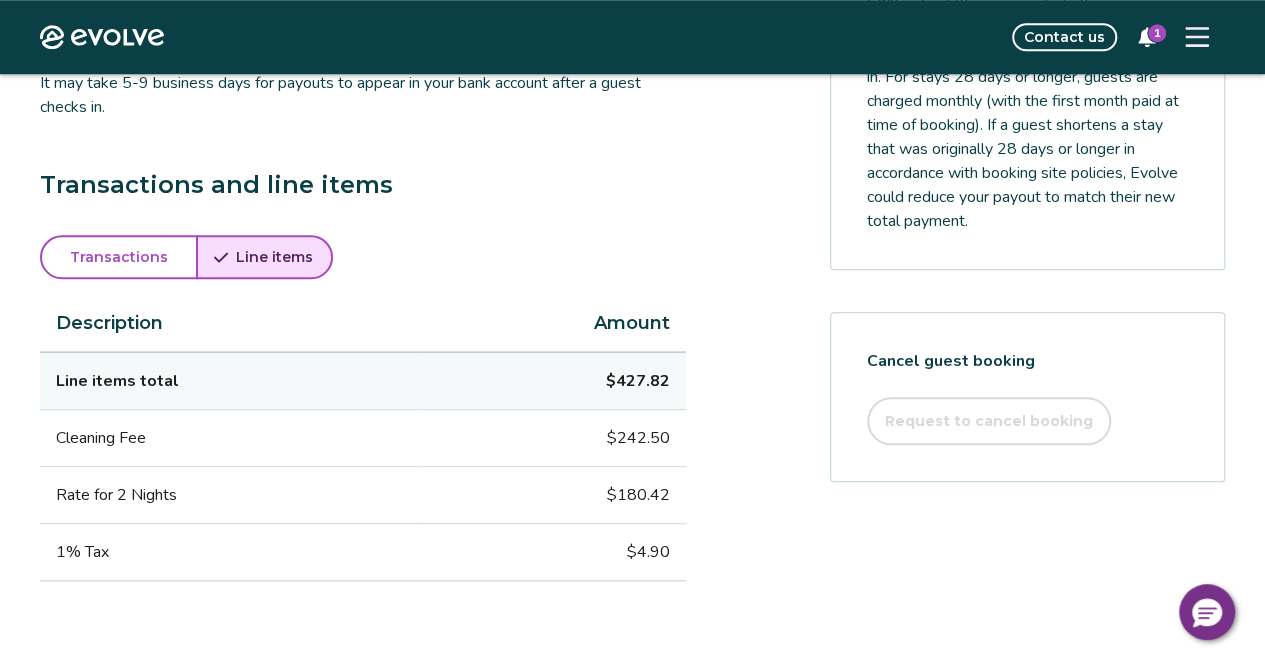 click on "Transactions and line items Transactions Line items Description Amount Line items total $427.82 Cleaning Fee $242.50 Rate for 2 Nights $180.42 1% Tax $4.90" at bounding box center (363, 374) 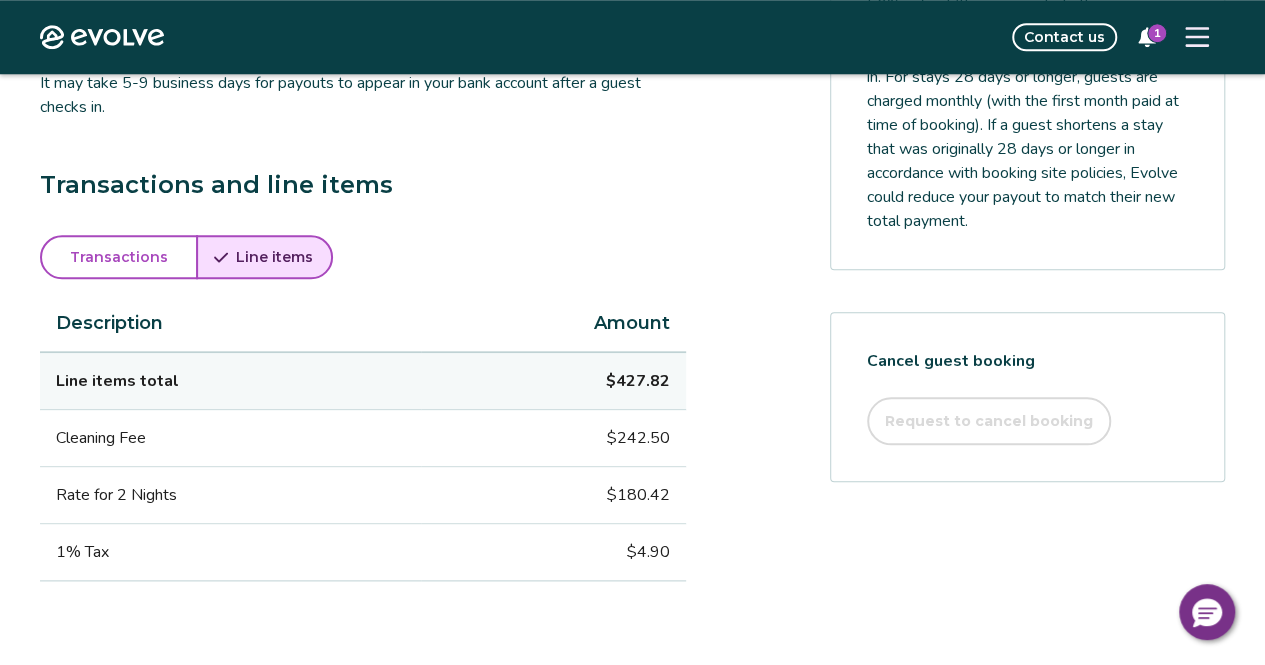 click on "Transactions" at bounding box center [119, 257] 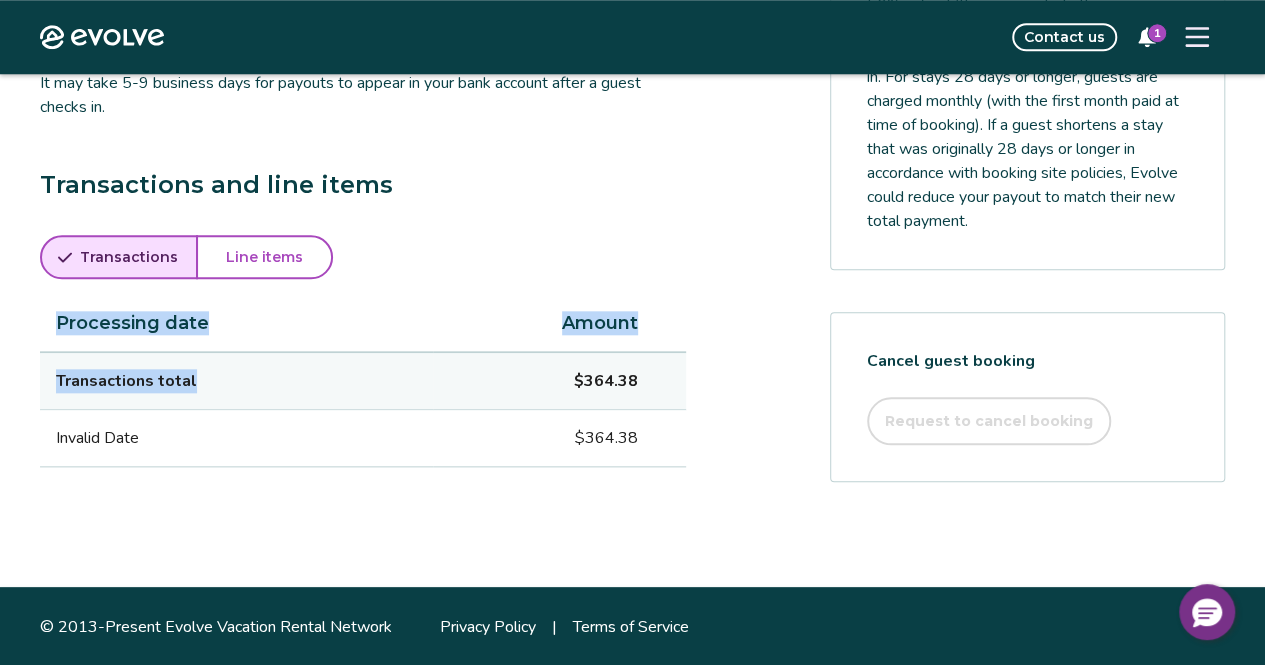 drag, startPoint x: 574, startPoint y: 377, endPoint x: 687, endPoint y: 382, distance: 113.110565 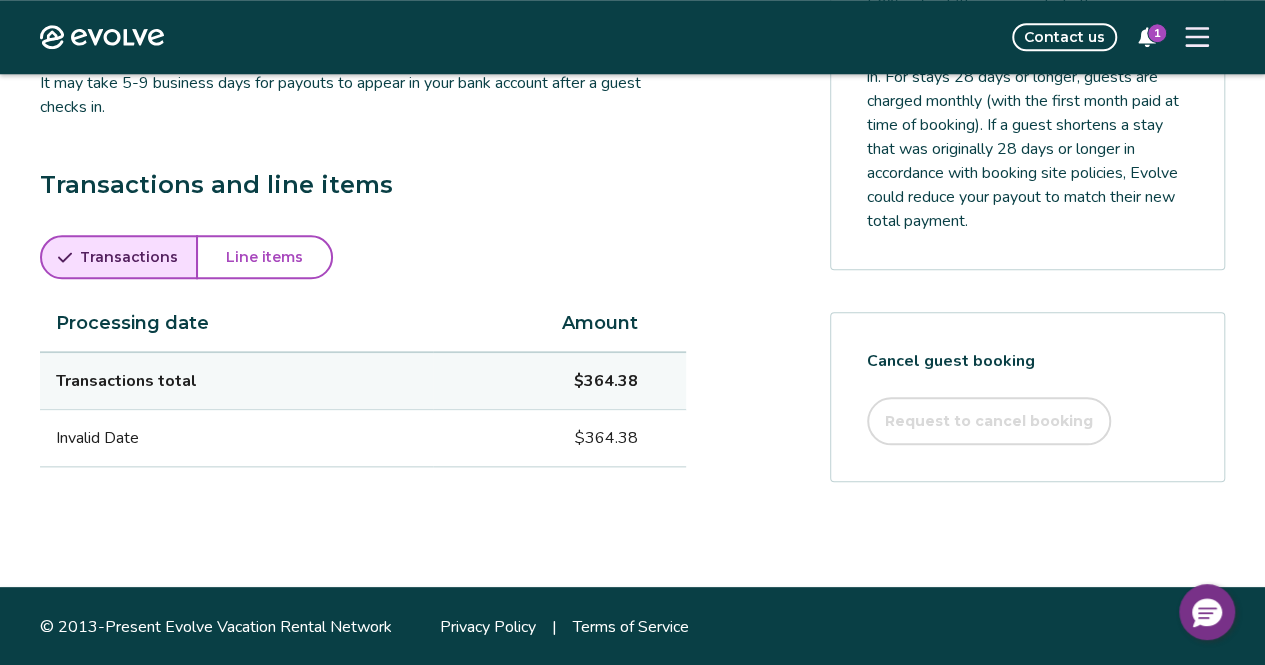 click on "Amount" at bounding box center [559, 324] 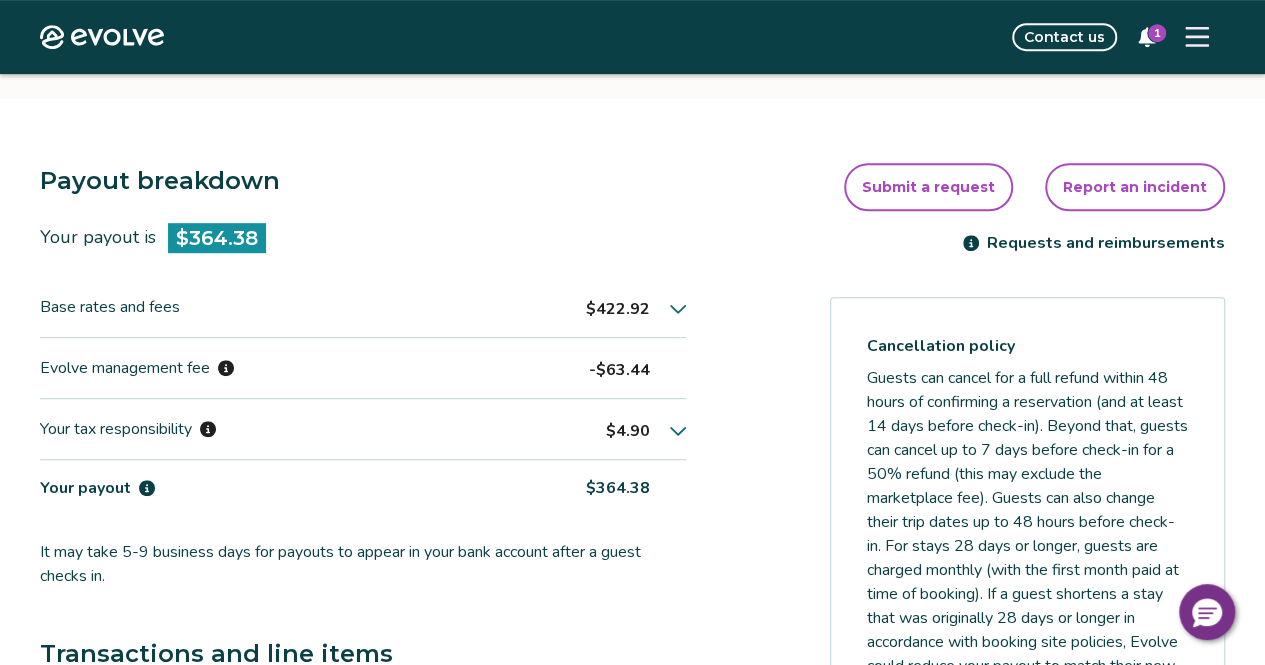 scroll, scrollTop: 424, scrollLeft: 0, axis: vertical 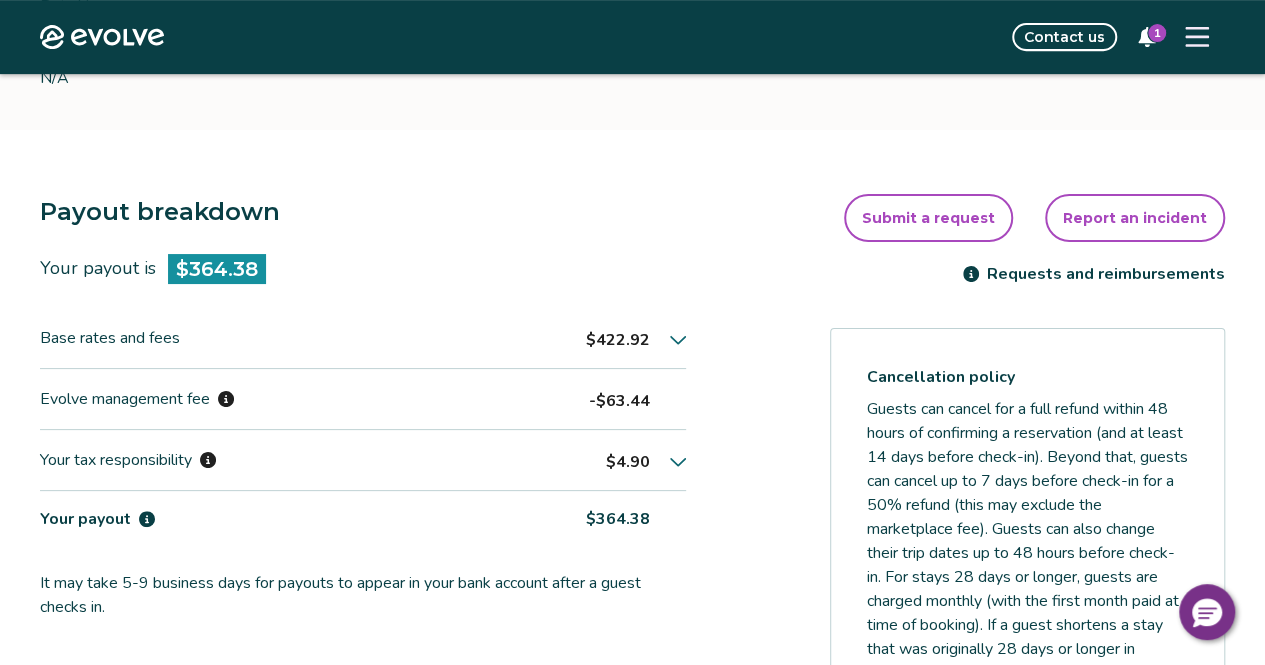click on "$422.92" at bounding box center (636, 338) 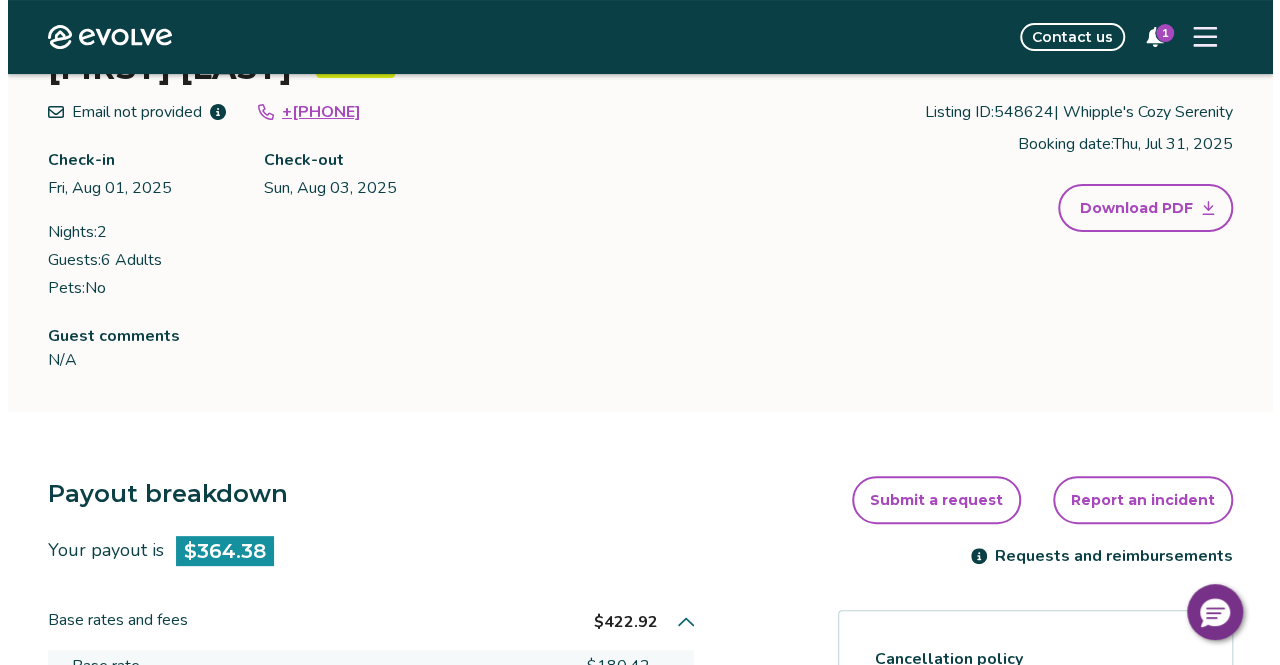 scroll, scrollTop: 0, scrollLeft: 0, axis: both 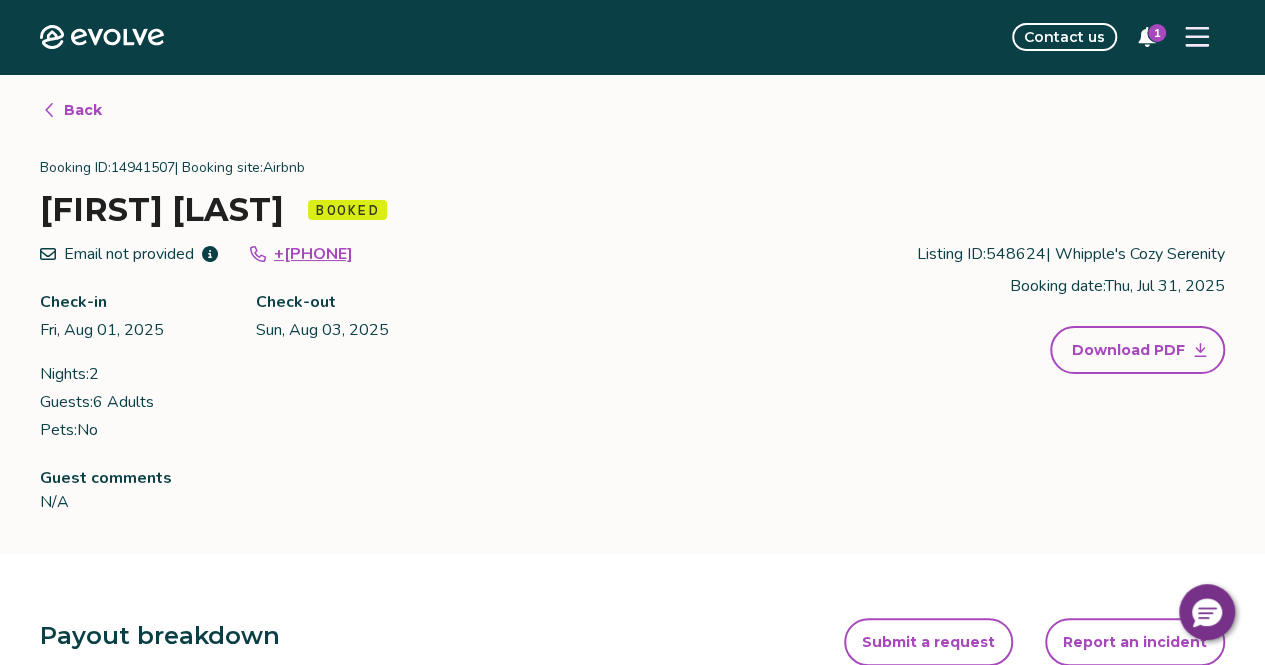 click at bounding box center [1197, 37] 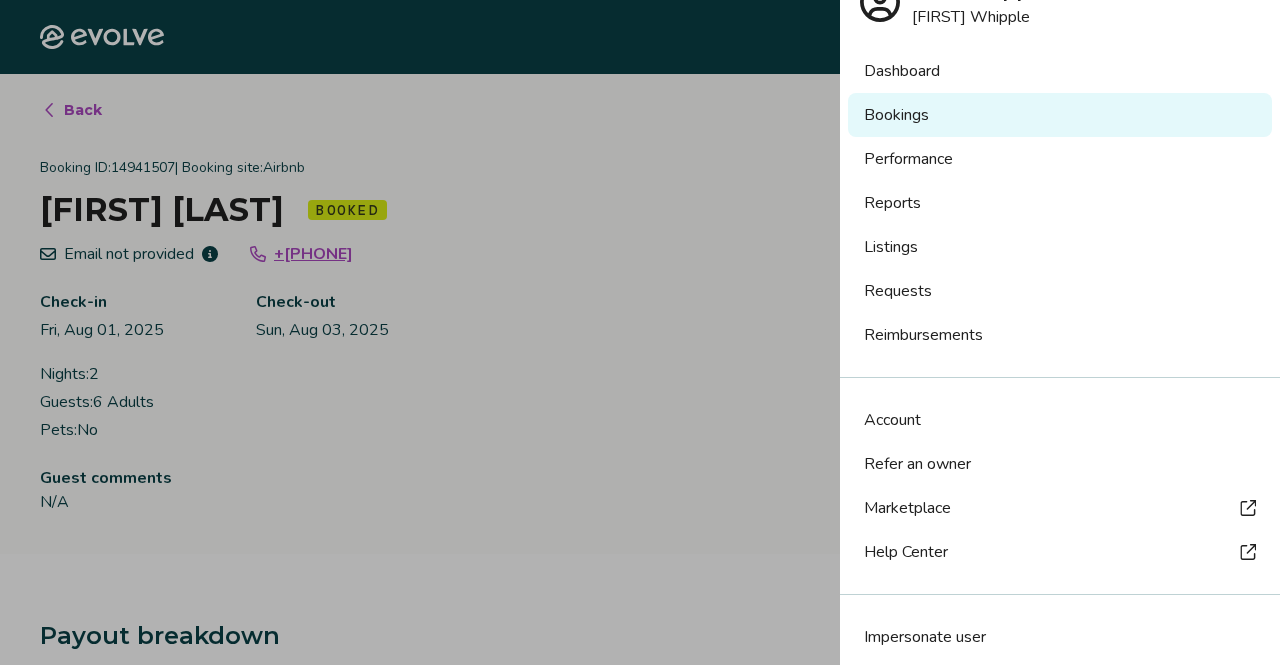 scroll, scrollTop: 0, scrollLeft: 0, axis: both 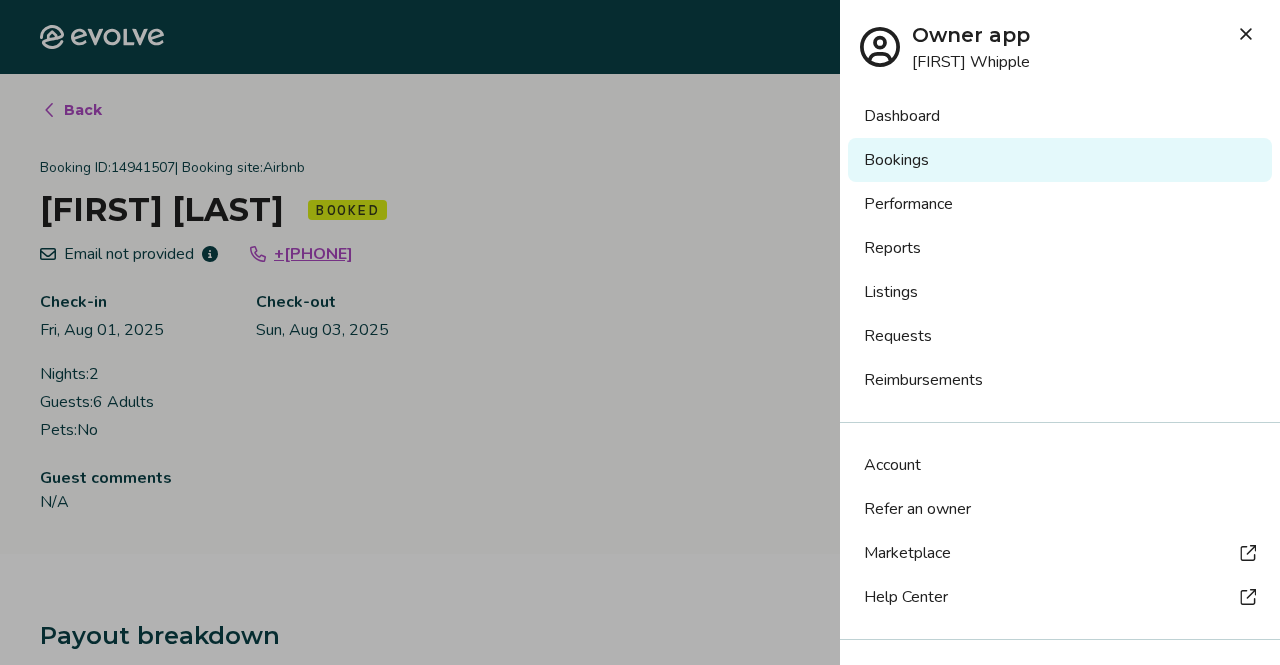 click at bounding box center [640, 332] 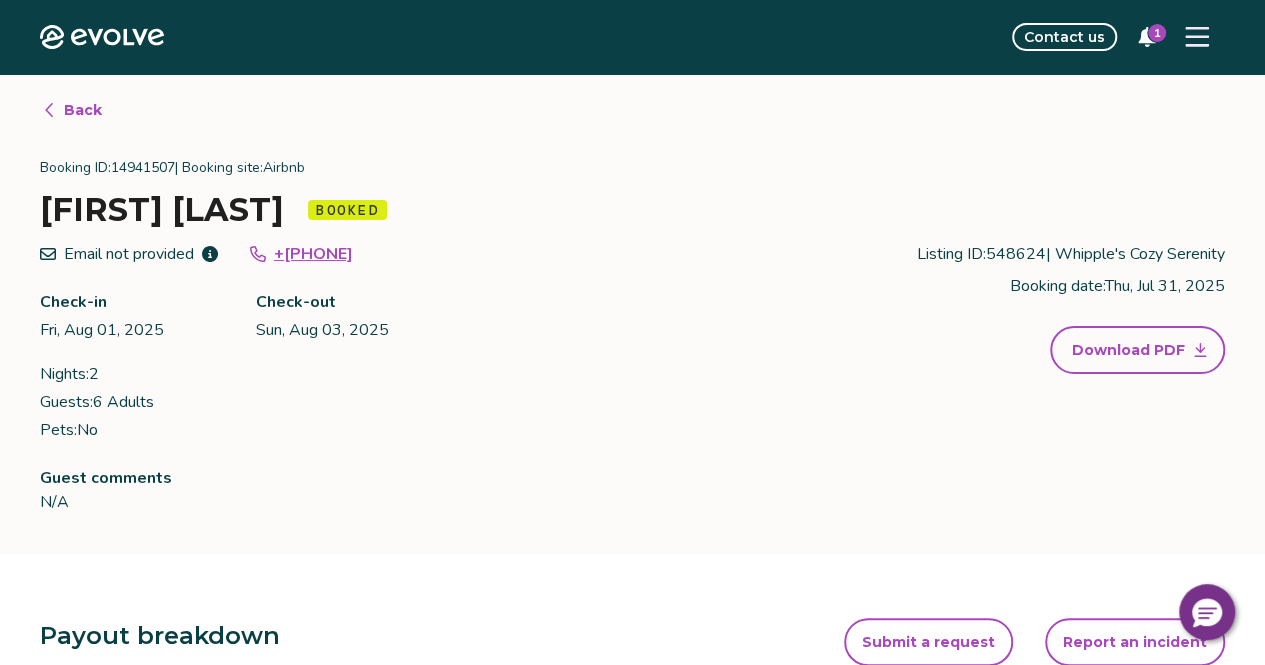 click on "Contact us" at bounding box center (1064, 37) 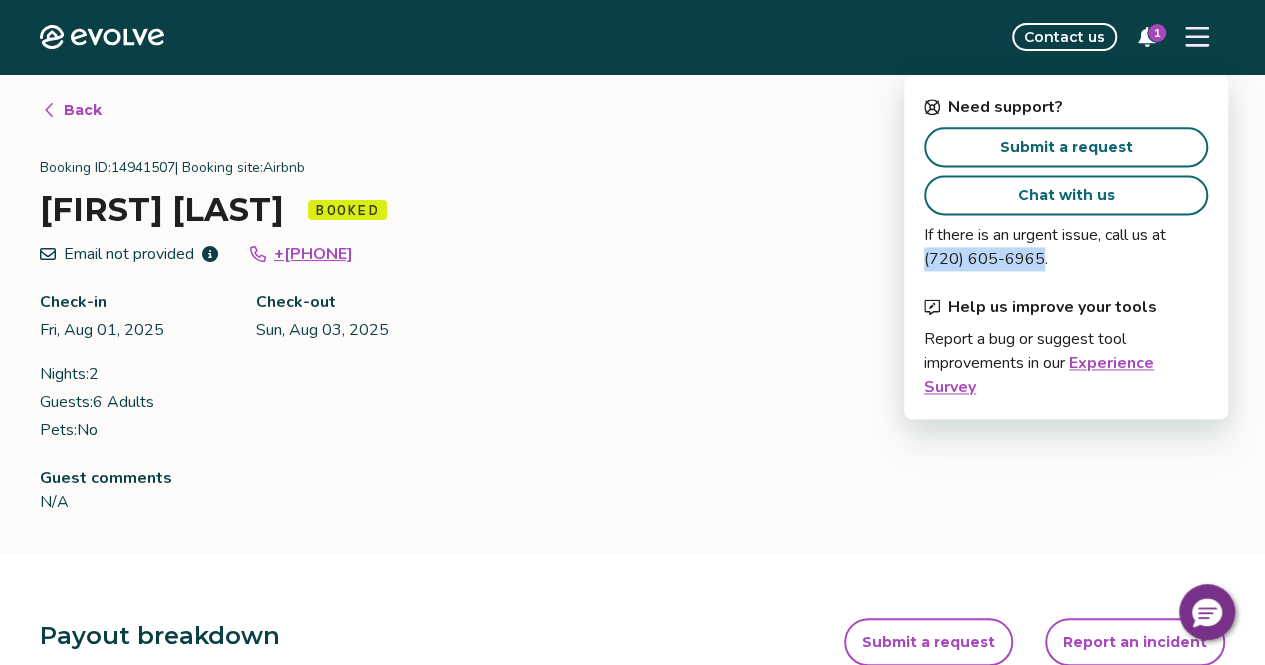 drag, startPoint x: 1040, startPoint y: 261, endPoint x: 922, endPoint y: 267, distance: 118.15244 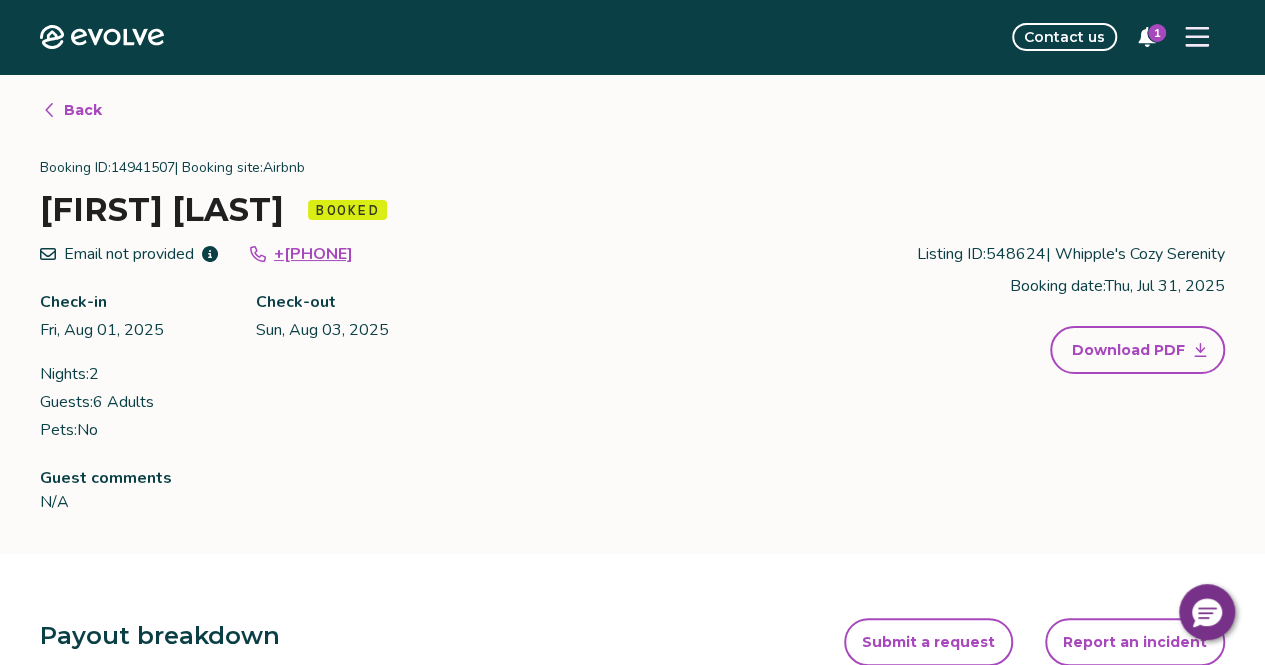 click on "Email not provided +[PHONE] Check-in Fri, [MONTH] 01, 2025 Check-out Sun, [MONTH] 03, 2025 Nights:  2 Guests:  6 Adults Pets:  No Listing ID:  548624  |   Whipple's Cozy Serenity Booking date:  Thu, [MONTH] 31, 2025 Download PDF" at bounding box center [632, 342] 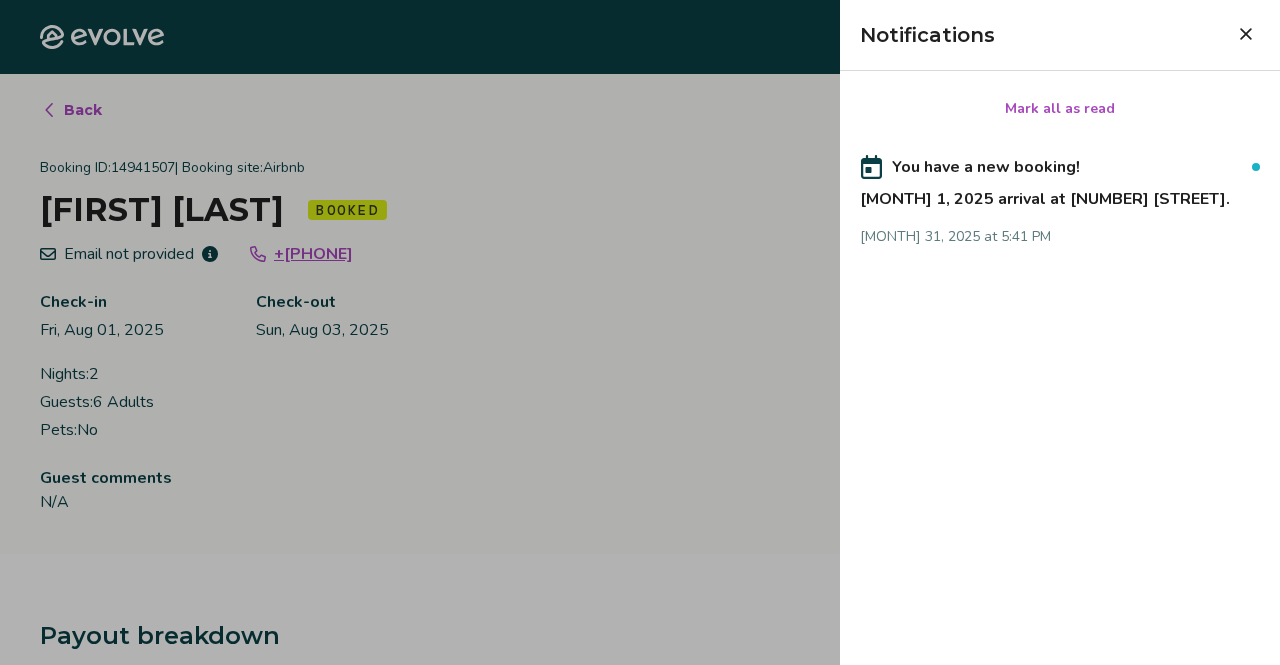 click at bounding box center [640, 332] 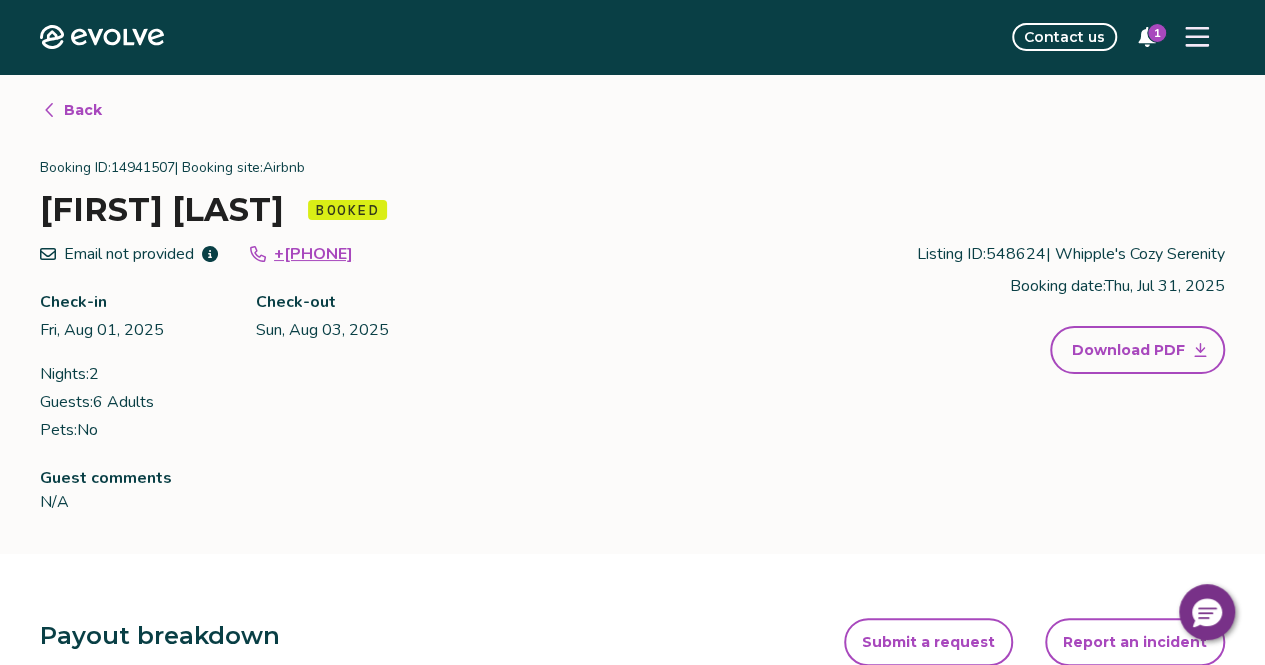 click 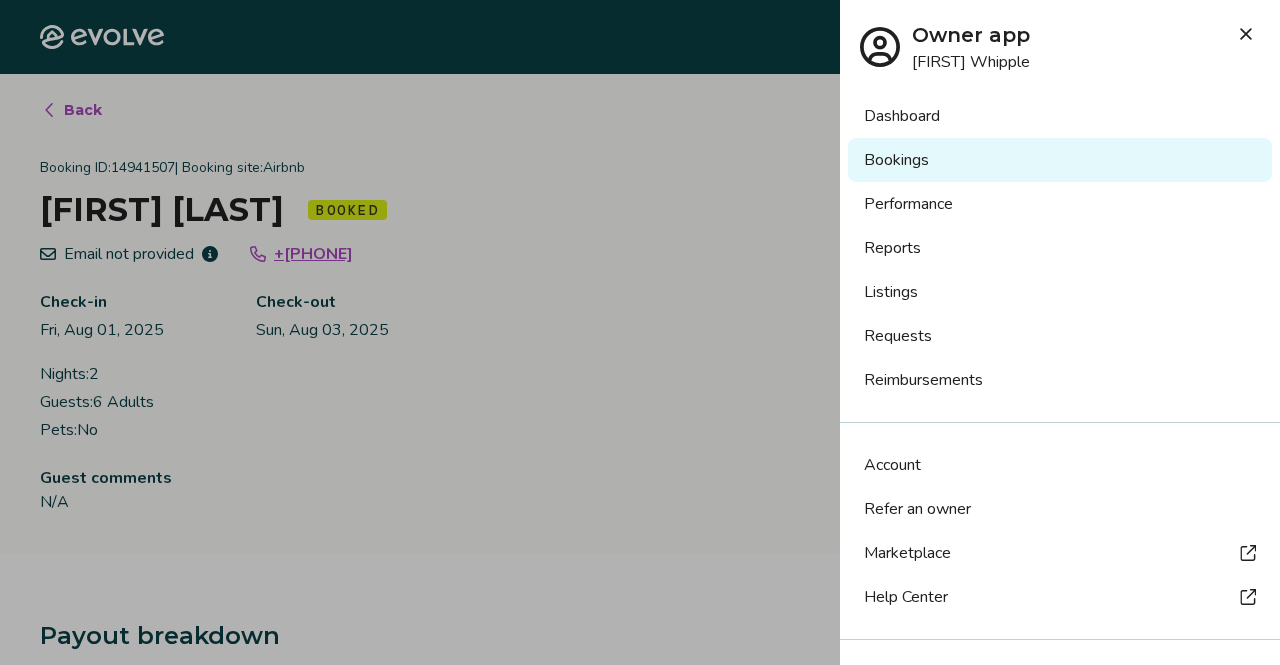 click at bounding box center (640, 332) 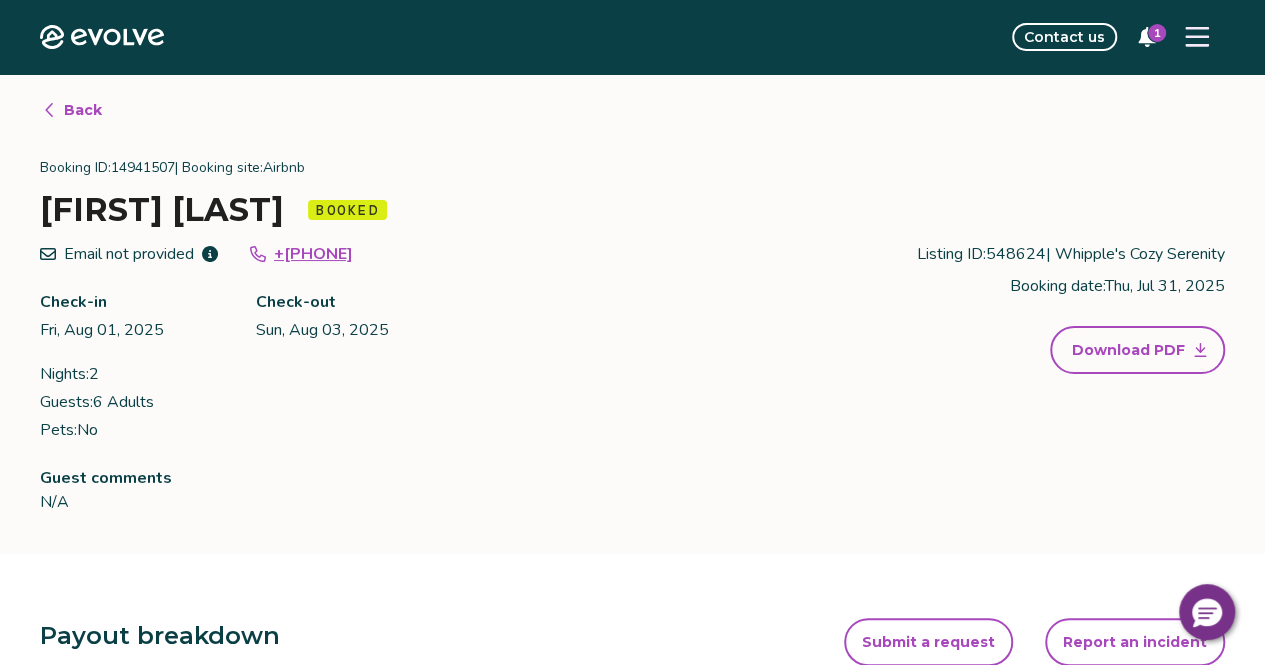 click 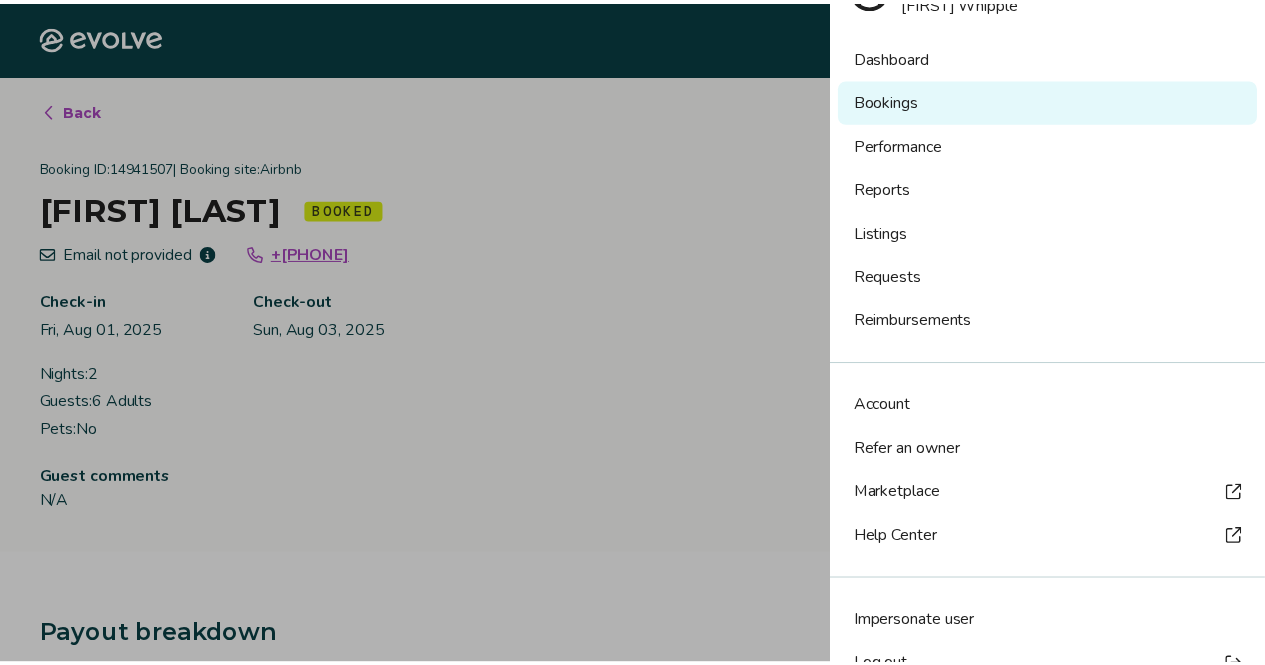 scroll, scrollTop: 0, scrollLeft: 0, axis: both 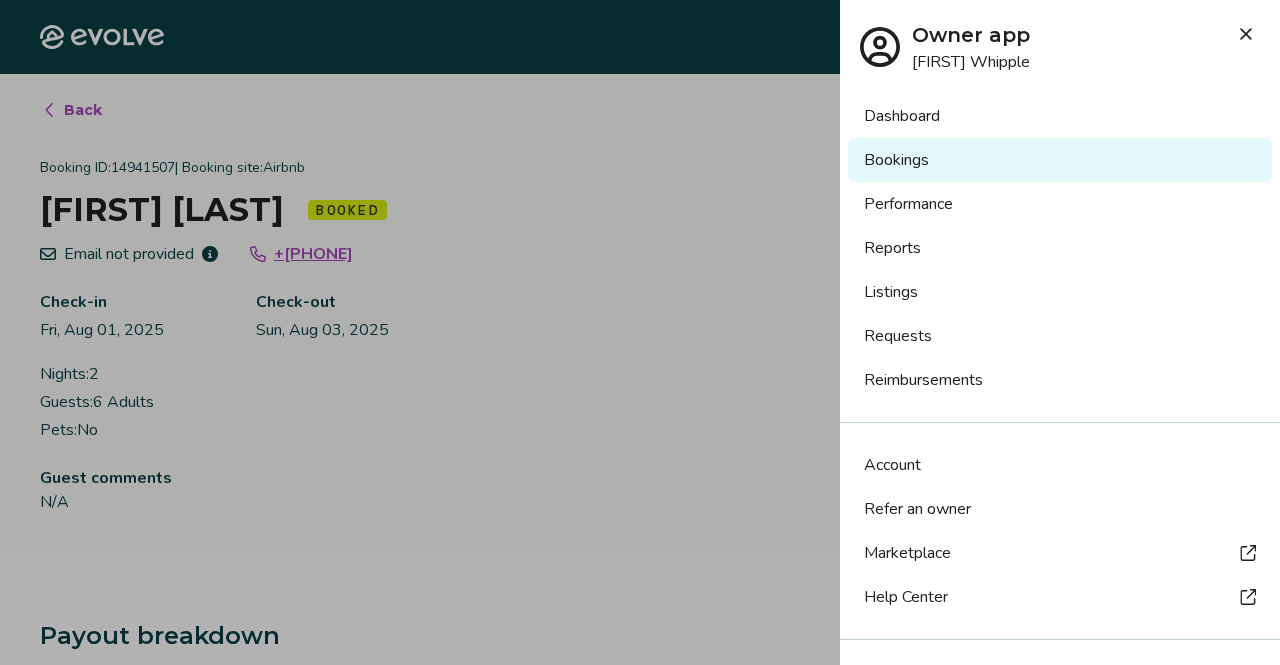 click at bounding box center [640, 332] 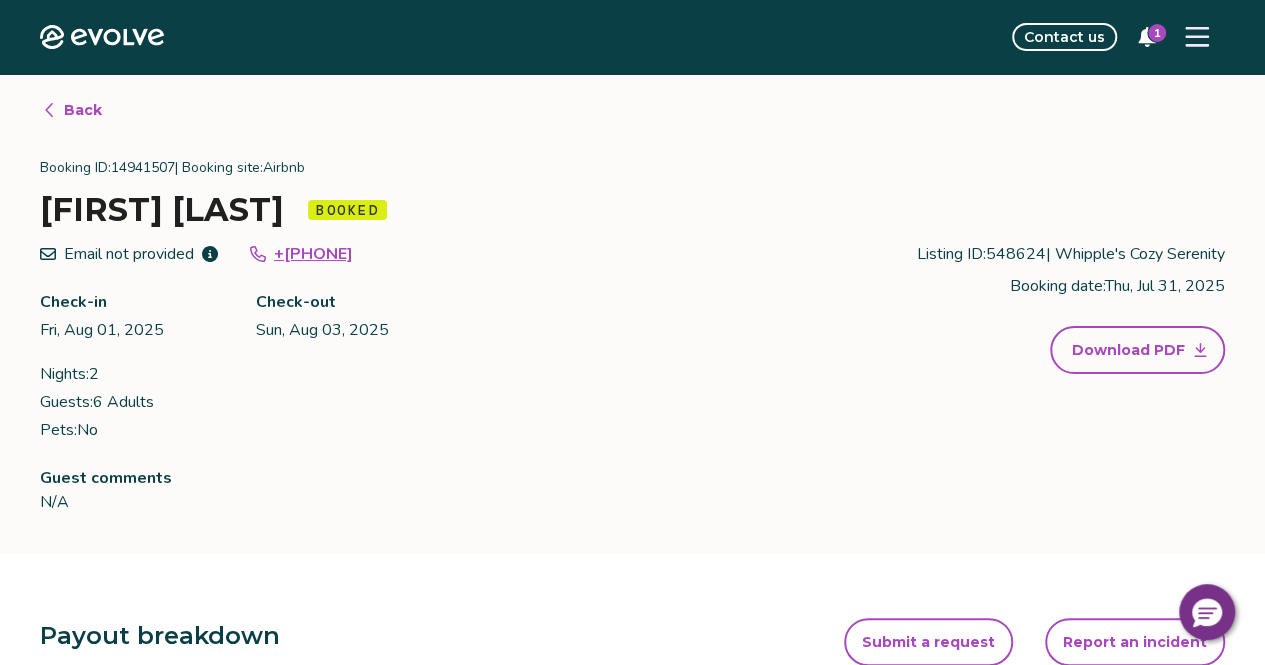 click on "Contact us 1" at bounding box center (706, 37) 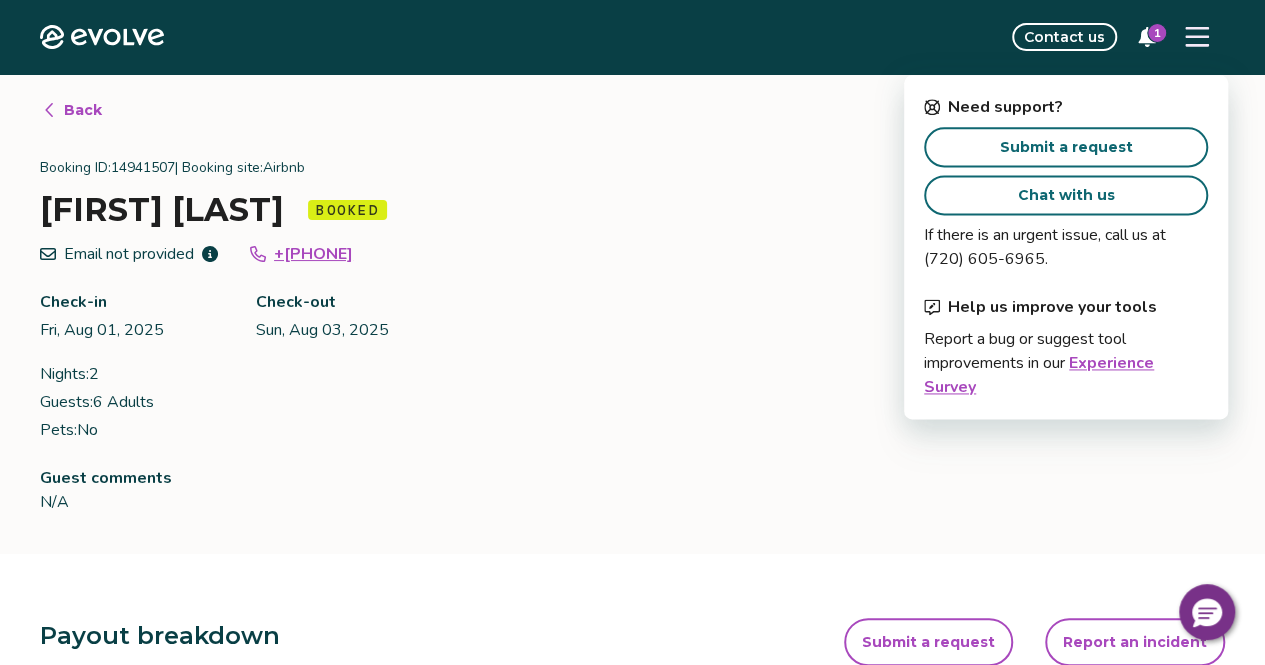 click on "Email not provided +[PHONE] Check-in Fri, [MONTH] 01, 2025 Check-out Sun, [MONTH] 03, 2025 Nights:  2 Guests:  6 Adults Pets:  No Listing ID:  548624  |   Whipple's Cozy Serenity Booking date:  Thu, [MONTH] 31, 2025 Download PDF" at bounding box center (632, 342) 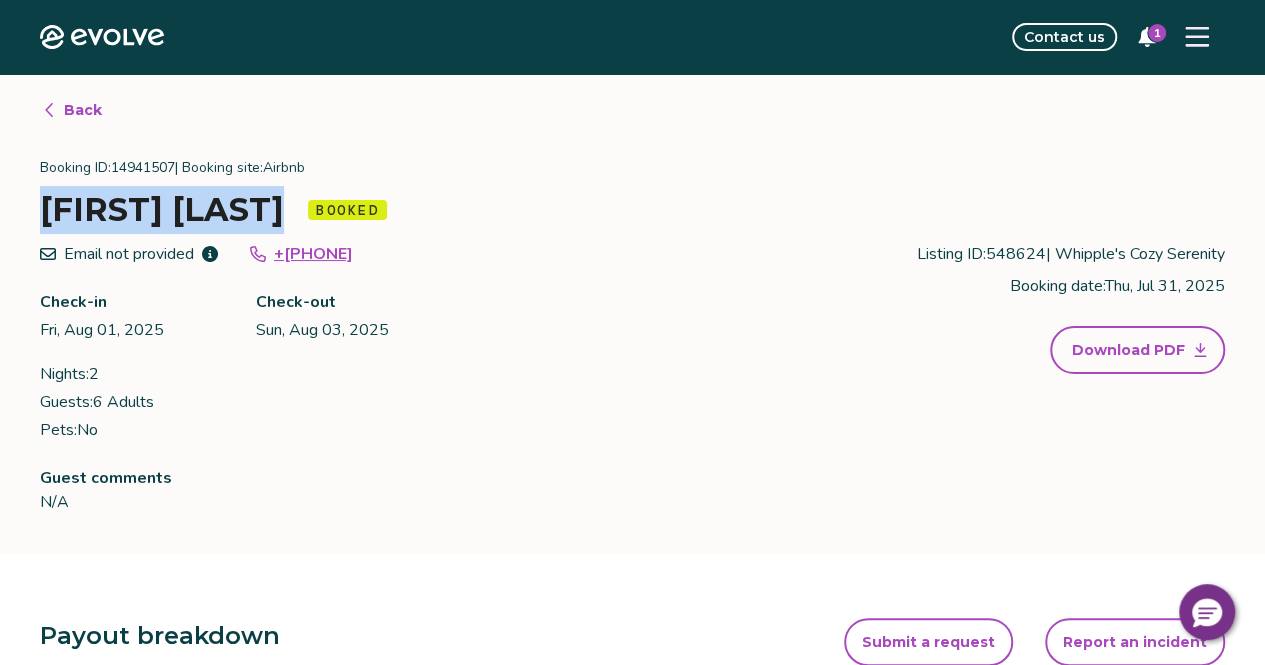 drag, startPoint x: 50, startPoint y: 212, endPoint x: 303, endPoint y: 219, distance: 253.09682 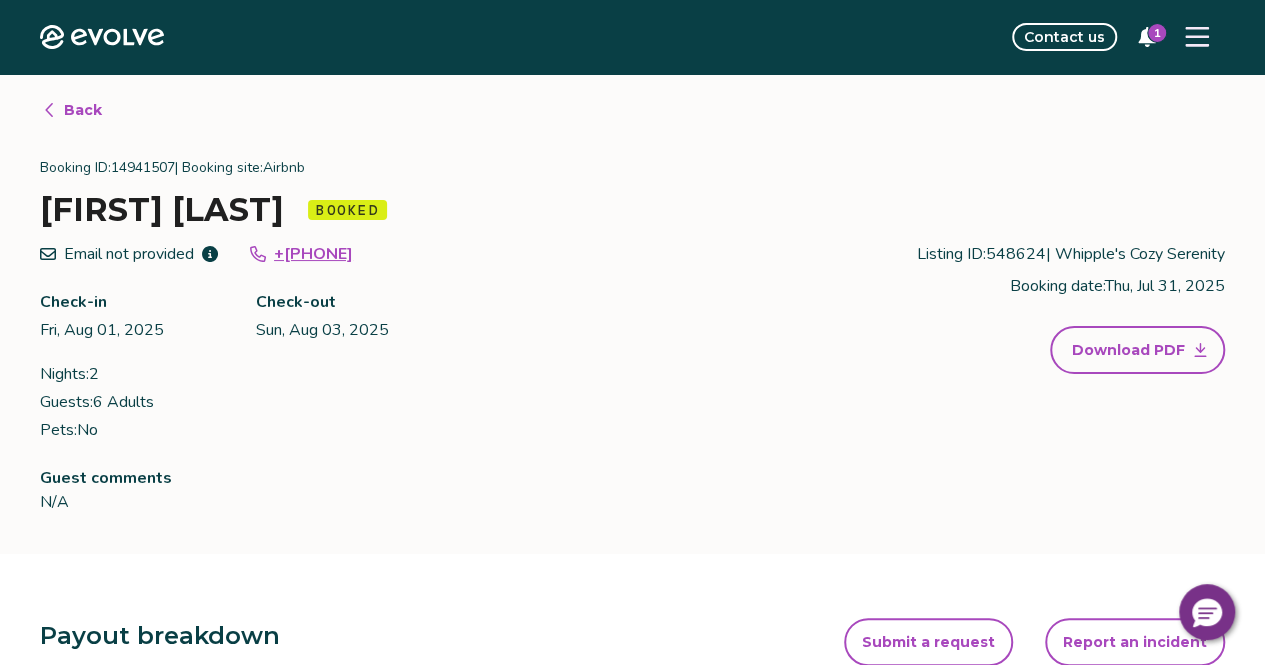 click on "Booking ID:  14941507  | Booking site:  Airbnb [FIRST] [LAST] Booked" at bounding box center (632, 196) 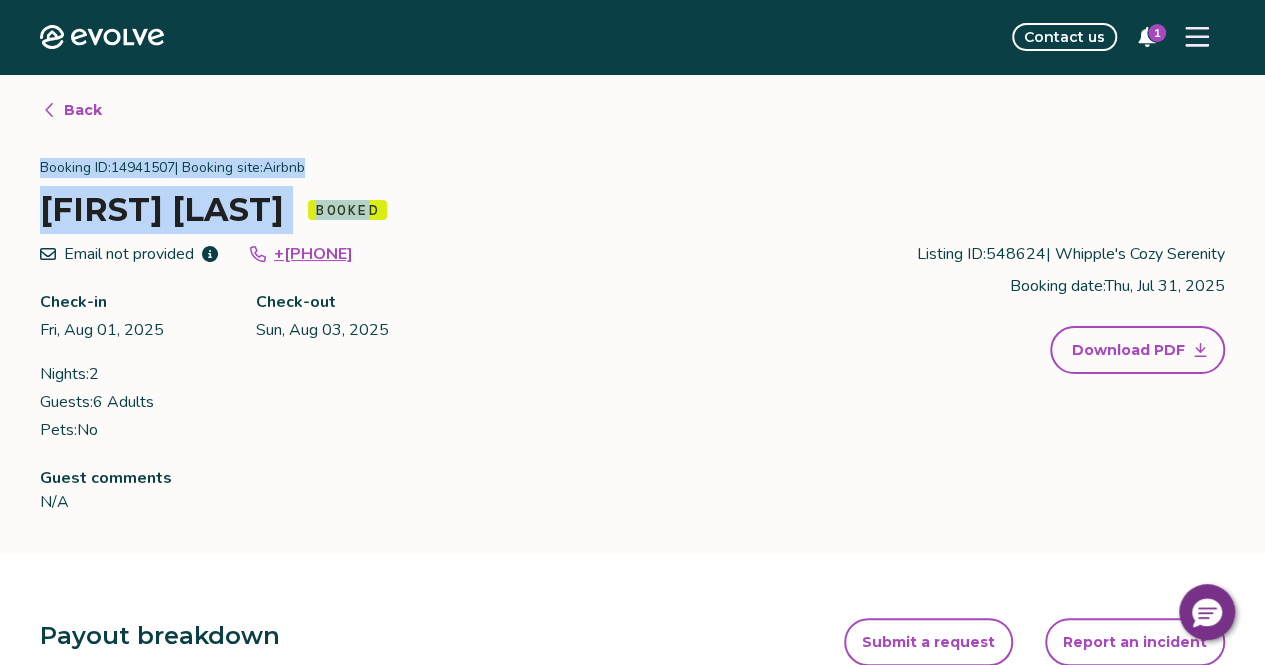 drag, startPoint x: 36, startPoint y: 163, endPoint x: 414, endPoint y: 251, distance: 388.10825 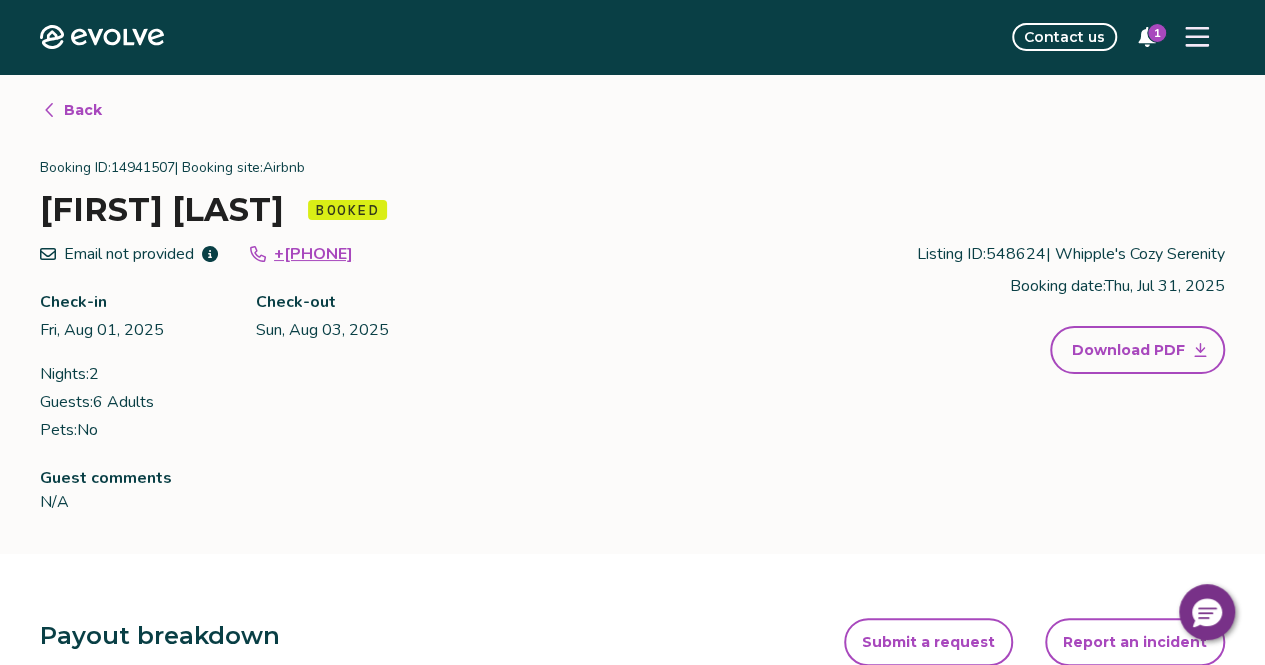 click on "Back" at bounding box center (83, 110) 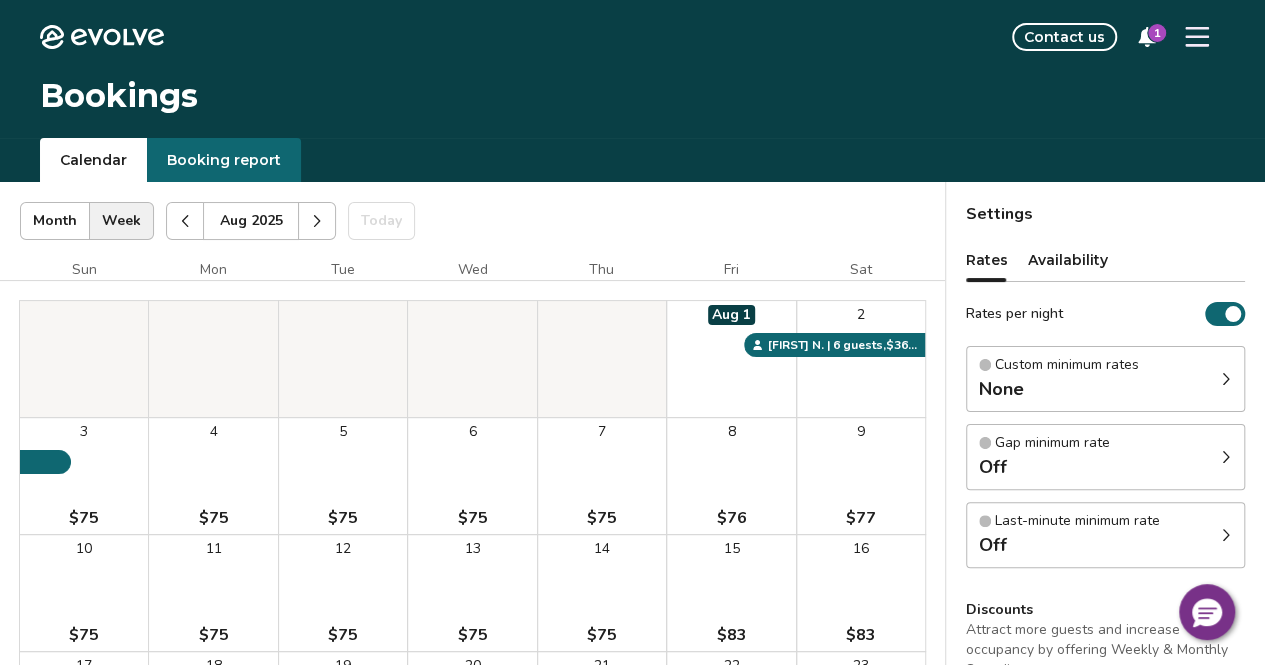 click on "Calendar Booking report" at bounding box center [632, 160] 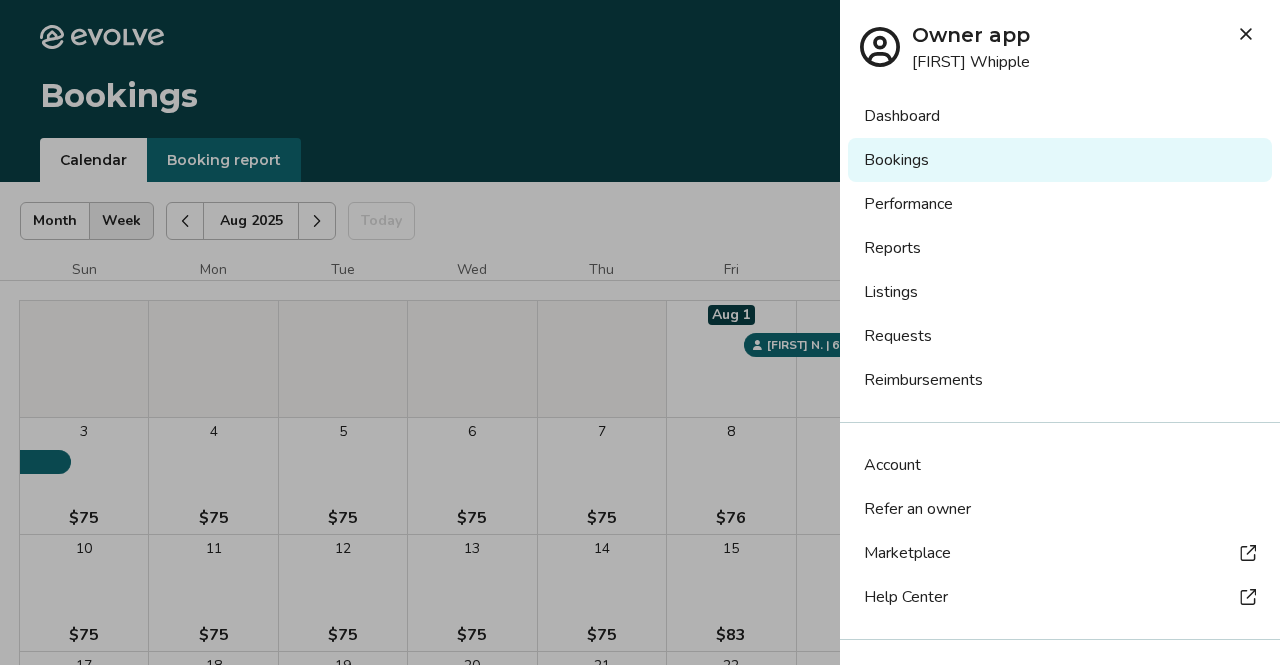 click at bounding box center (640, 332) 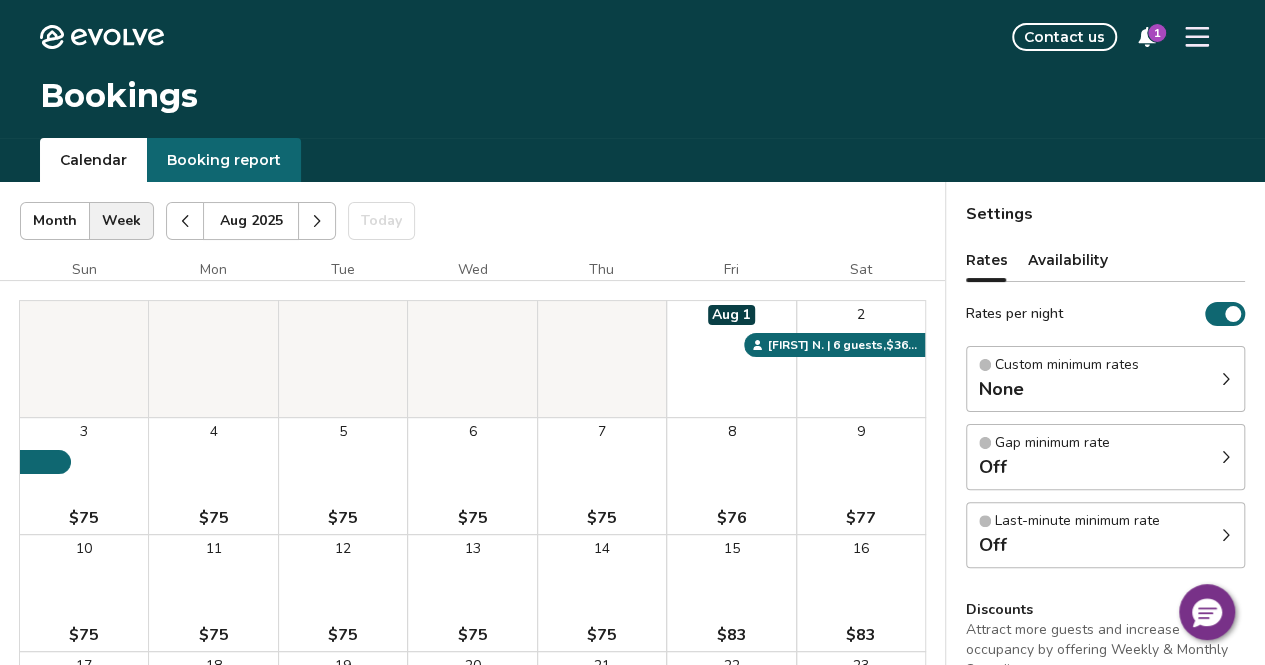 click on "Aug 2025  | Views Month Week Aug 2025 Today Settings" at bounding box center (472, 221) 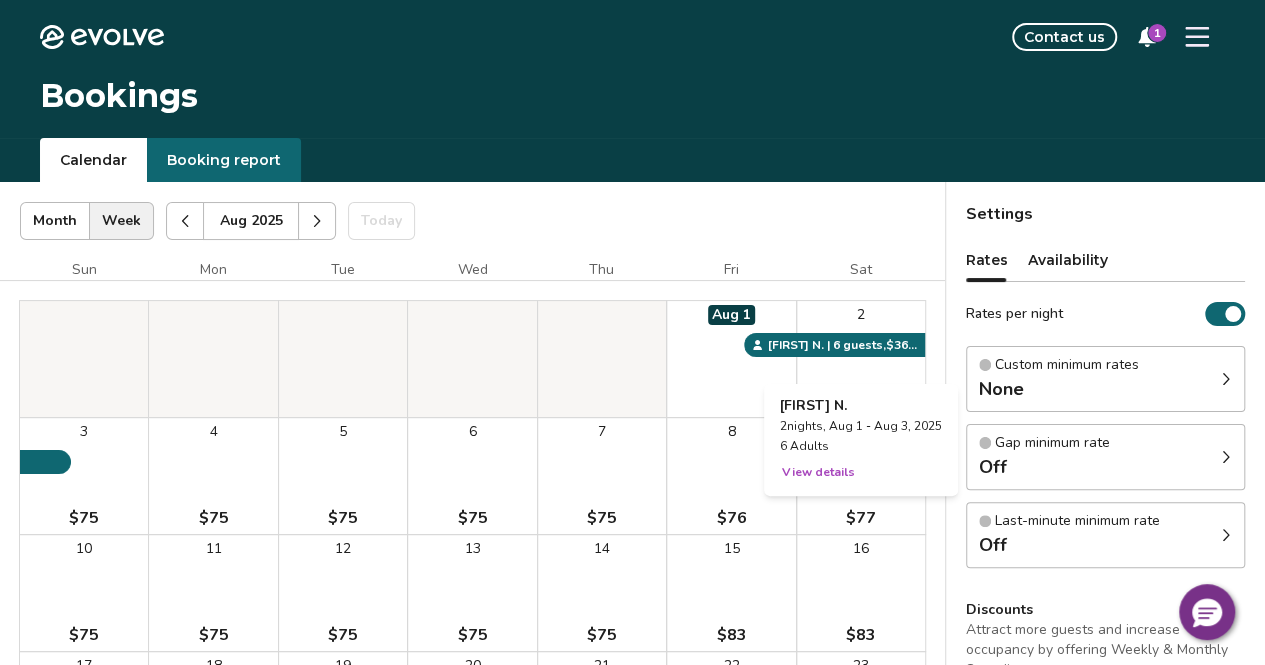 click on "2" at bounding box center [861, 359] 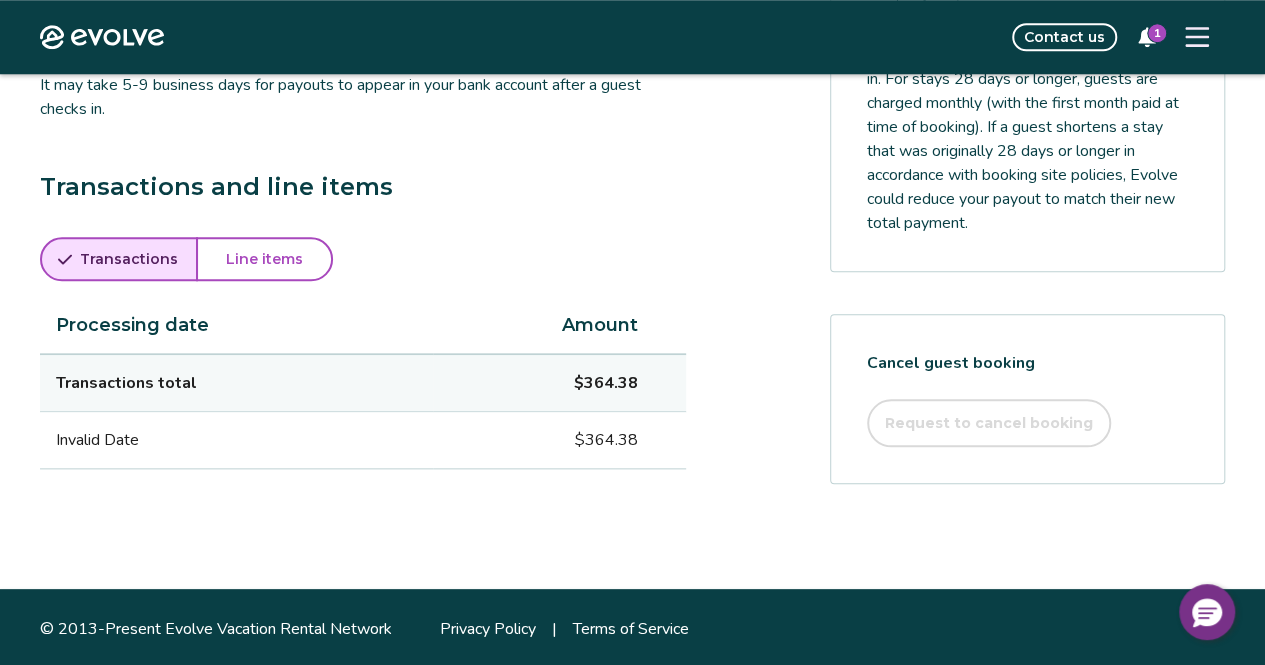 scroll, scrollTop: 924, scrollLeft: 0, axis: vertical 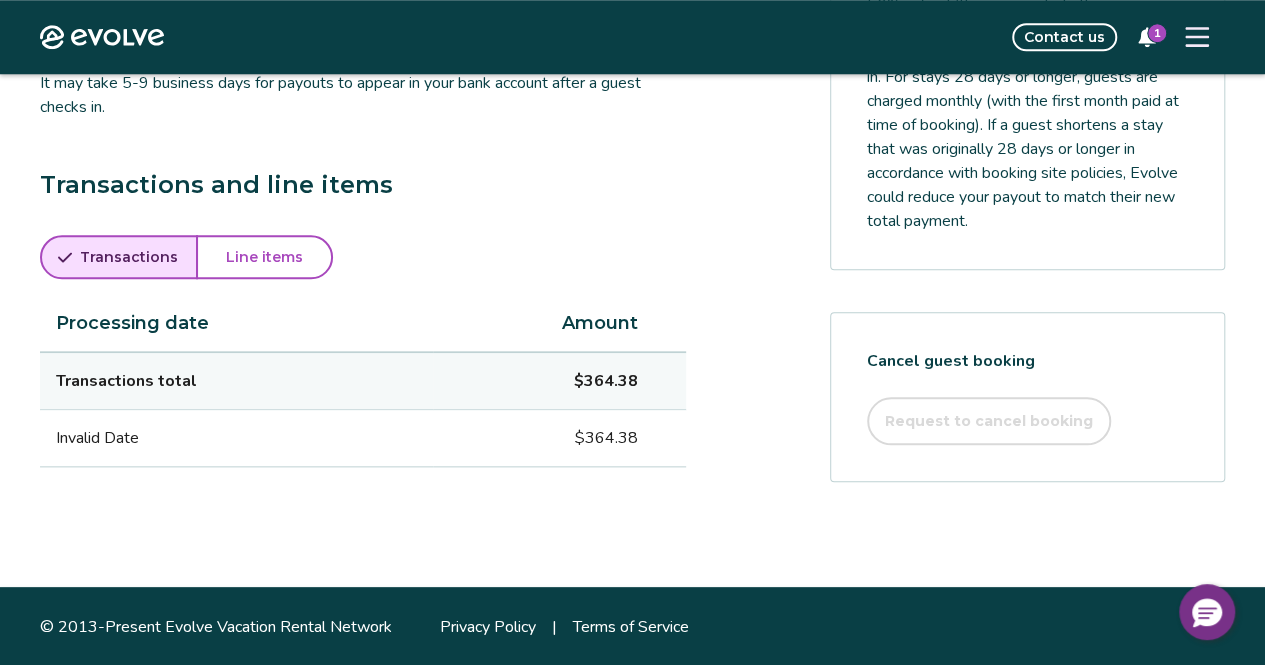 click on "Line items" at bounding box center (264, 257) 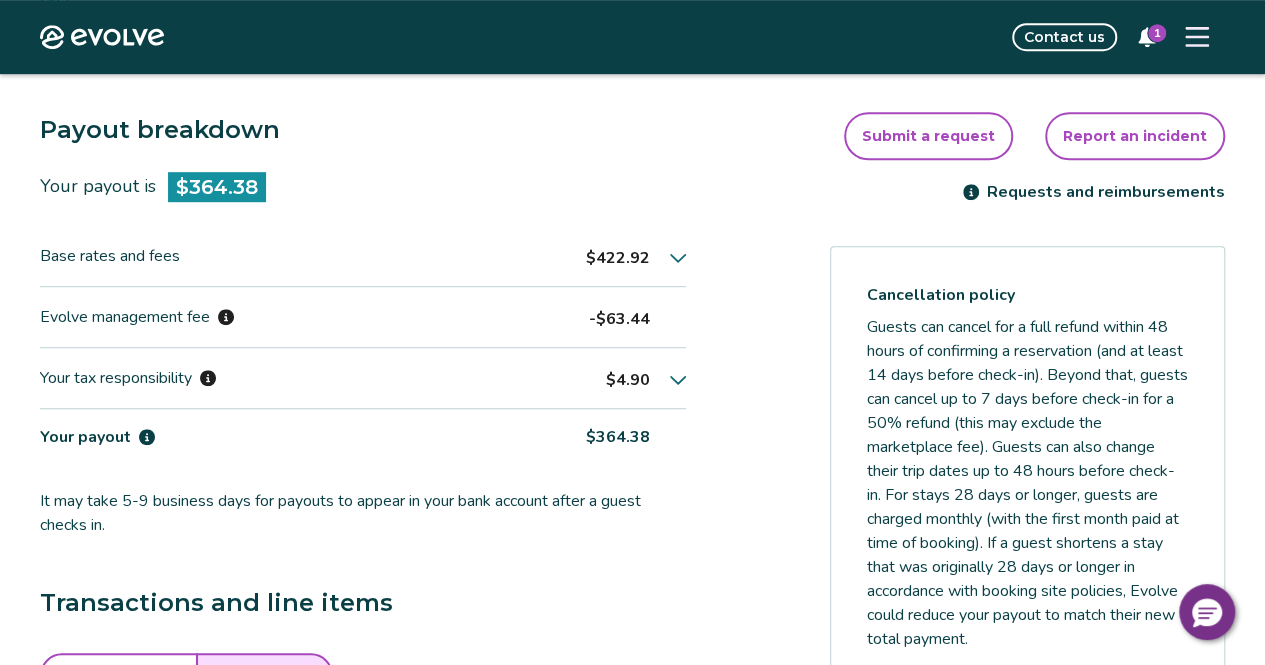 scroll, scrollTop: 537, scrollLeft: 0, axis: vertical 